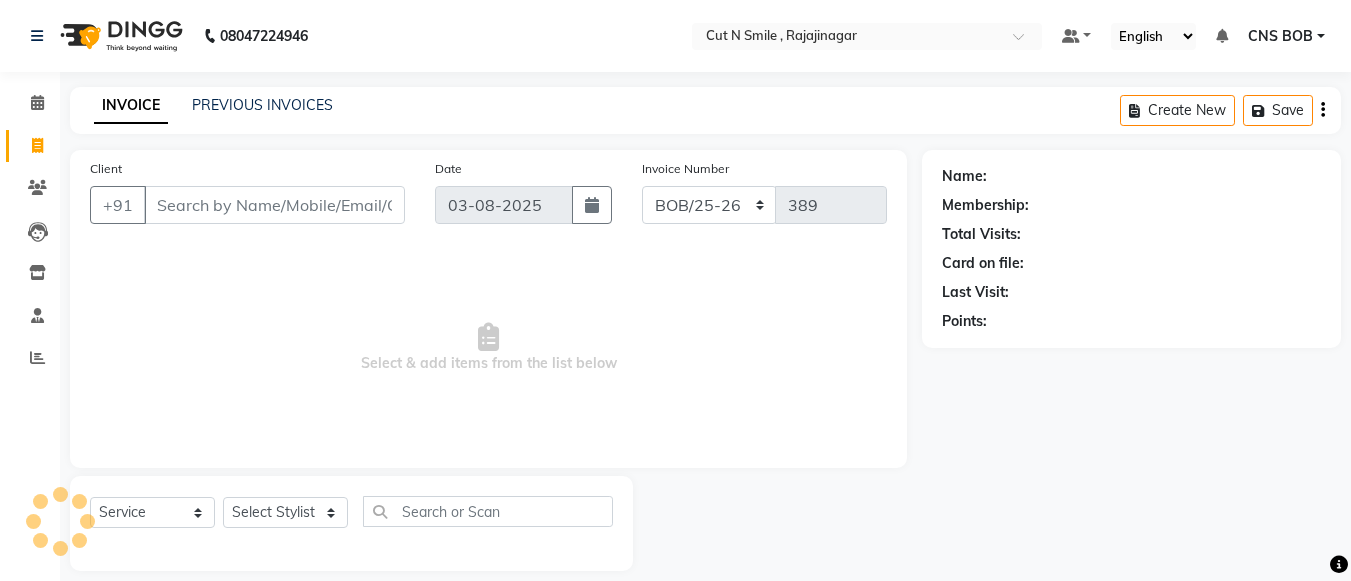 select on "service" 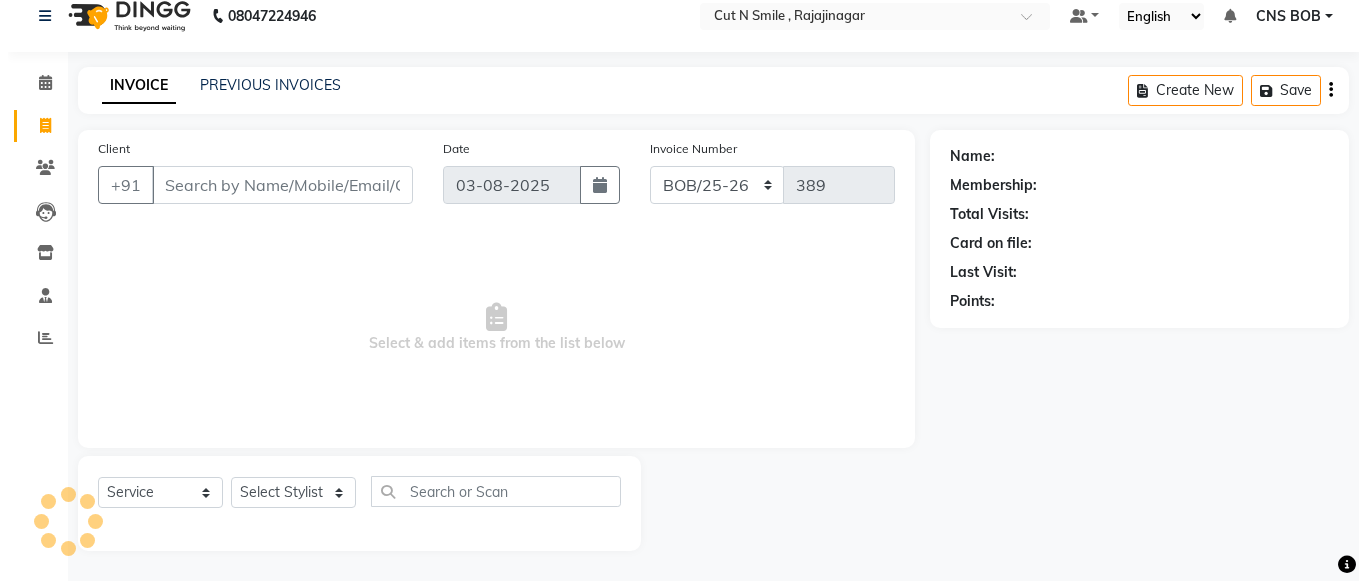 scroll, scrollTop: 0, scrollLeft: 0, axis: both 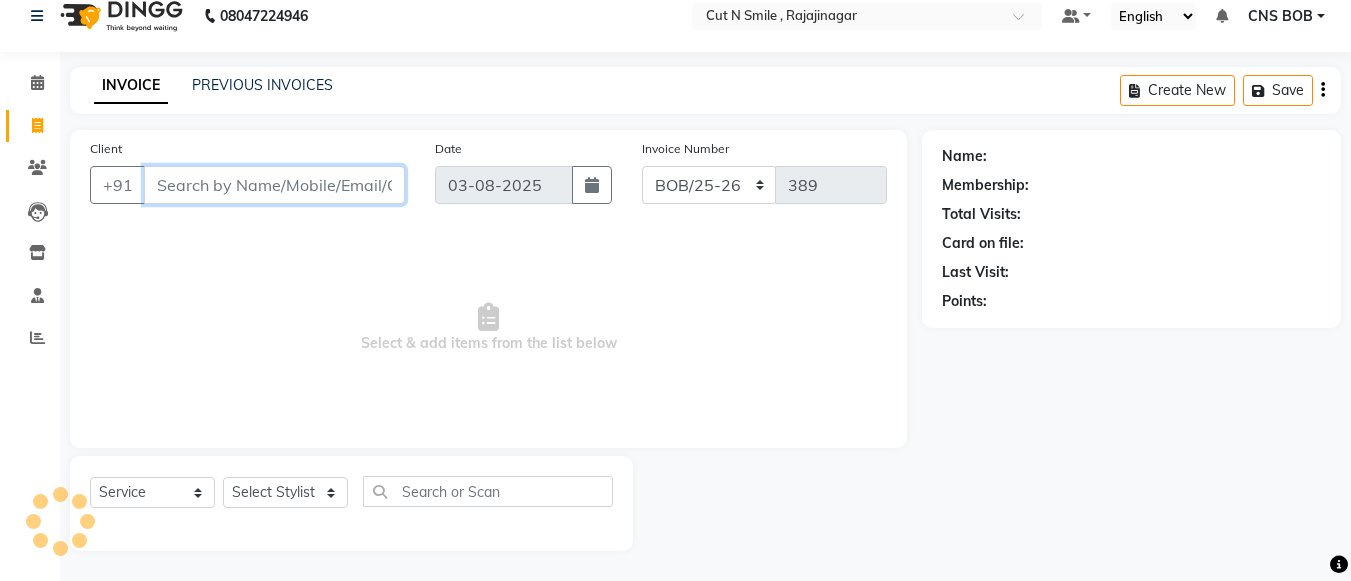 click on "Client" at bounding box center [274, 185] 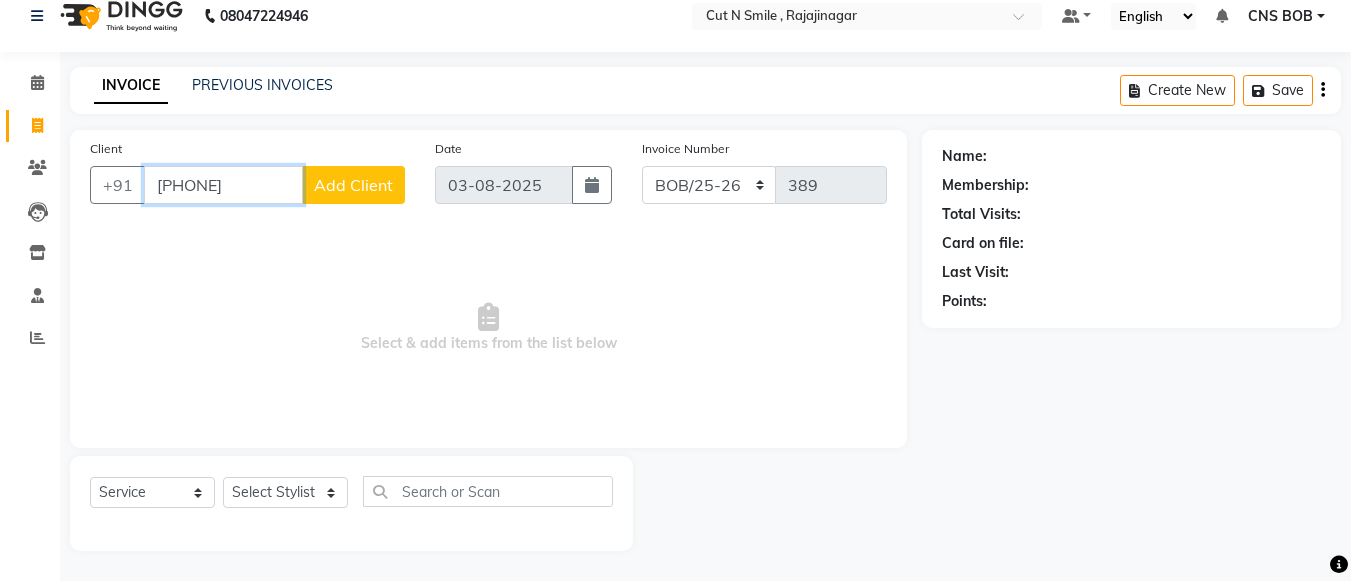 type on "[PHONE]" 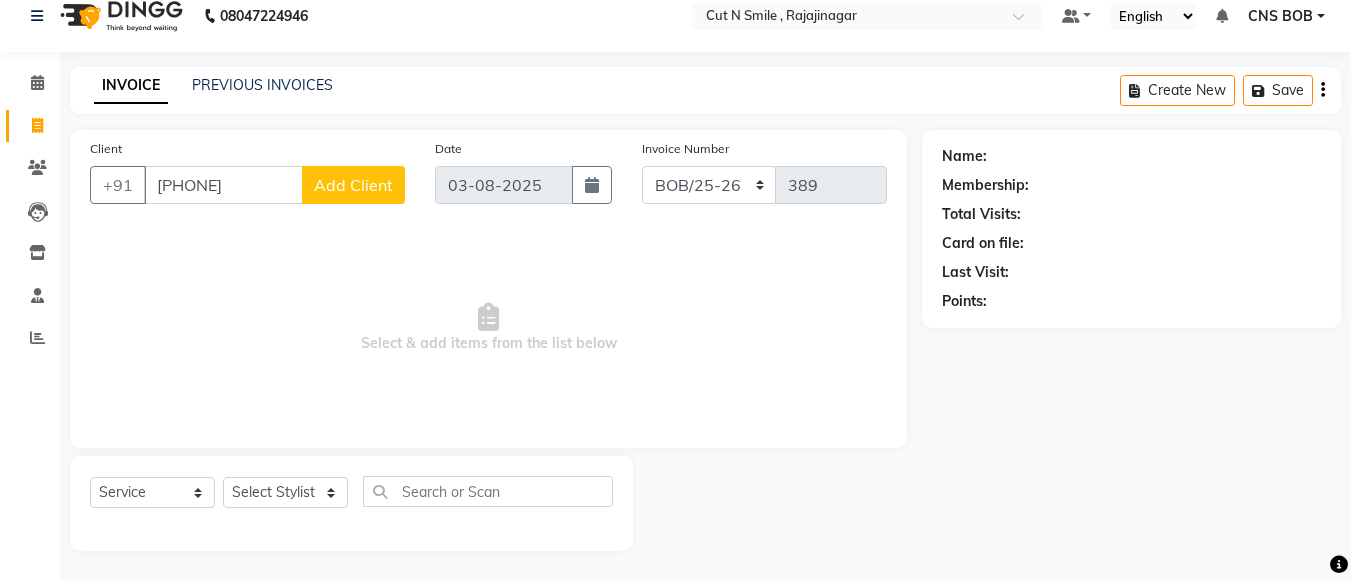 click on "Add Client" 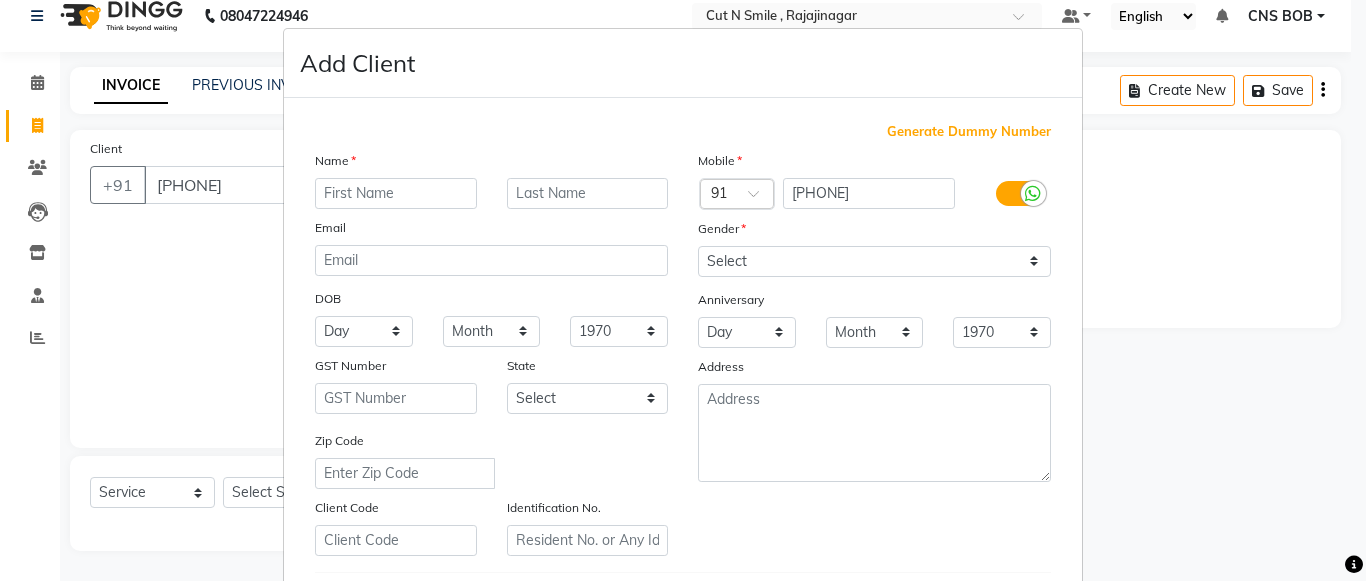 click at bounding box center [396, 193] 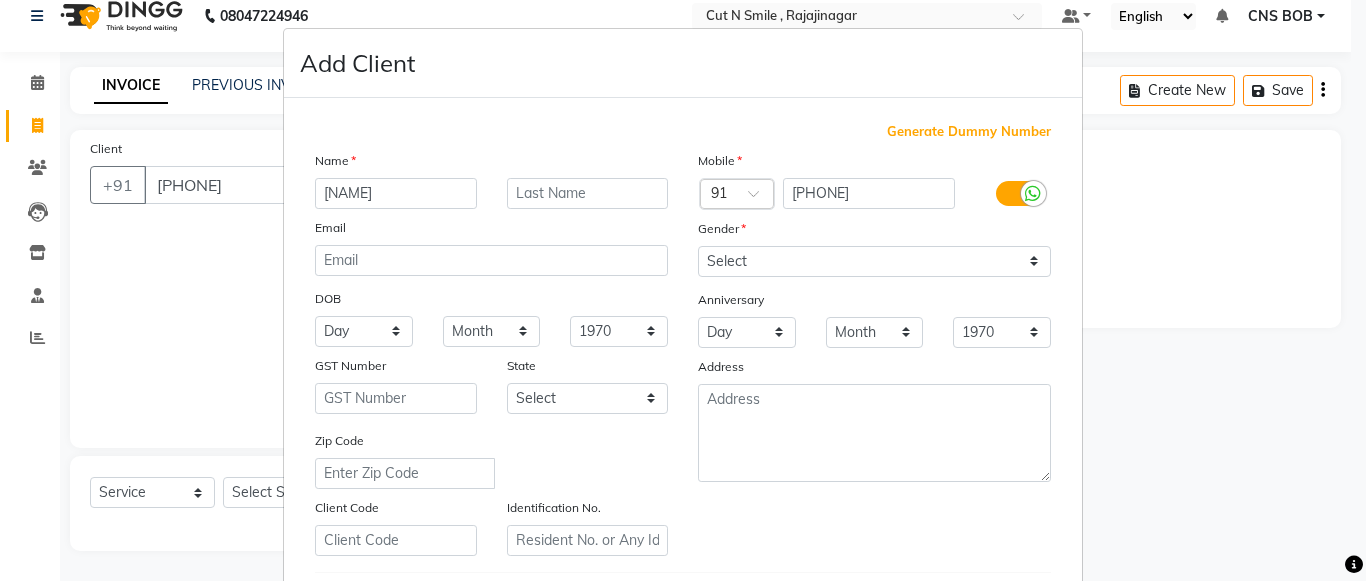 type on "[NAME]" 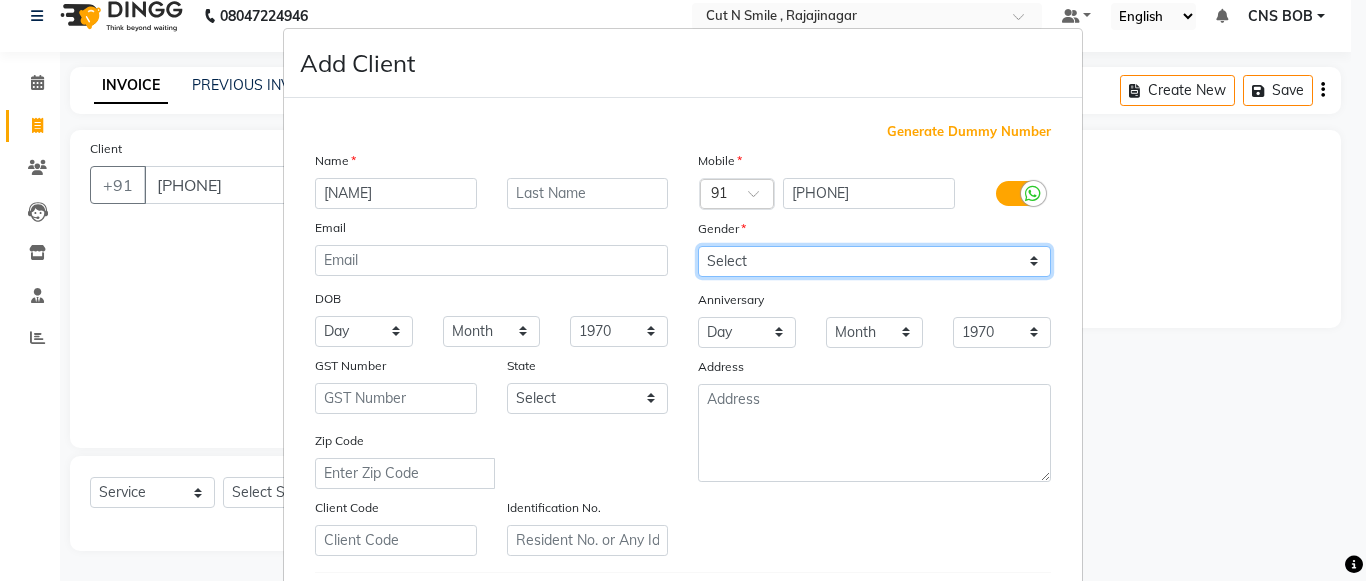 click on "Select Male Female Other Prefer Not To Say" at bounding box center (874, 261) 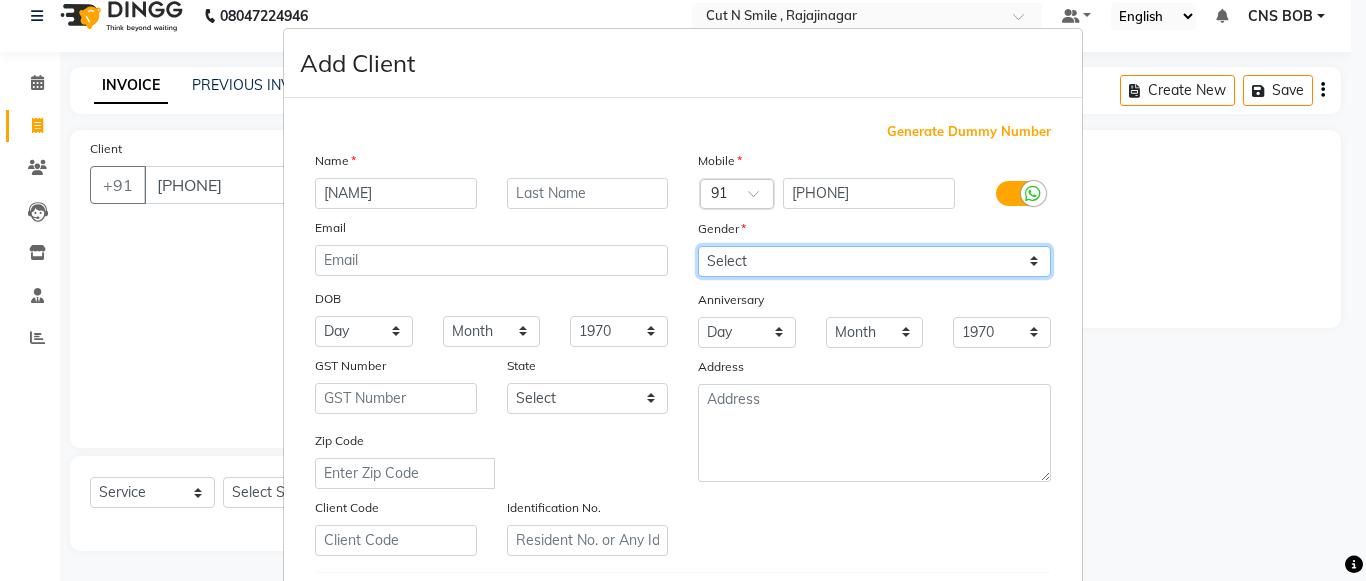 select on "female" 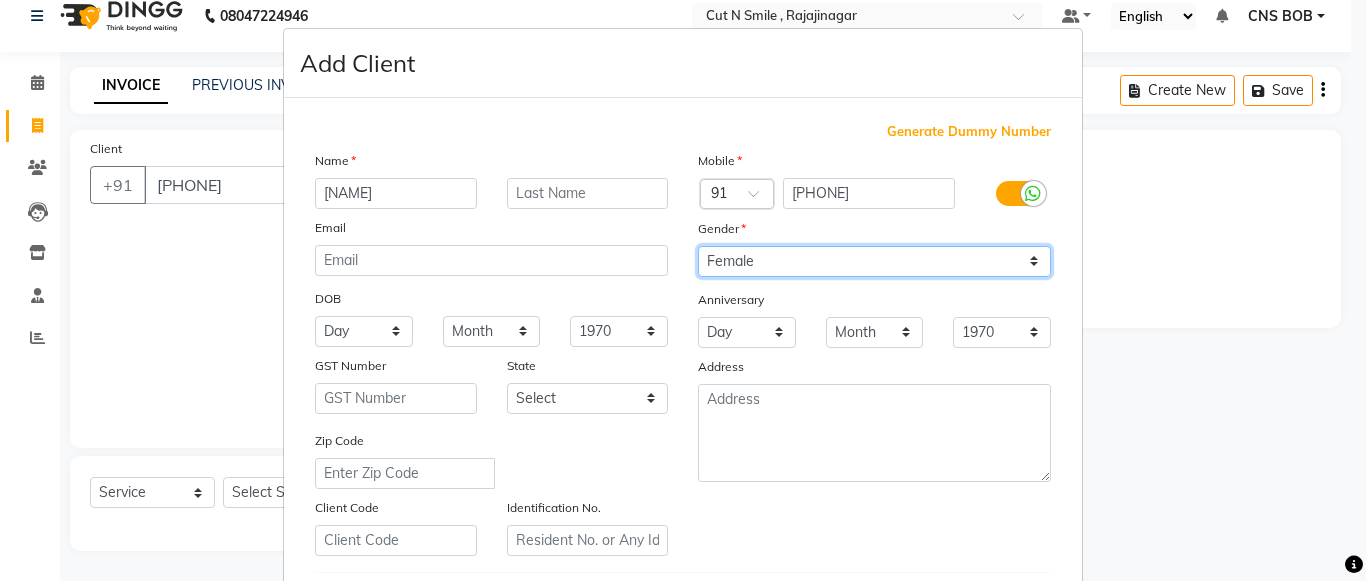 click on "Select Male Female Other Prefer Not To Say" at bounding box center [874, 261] 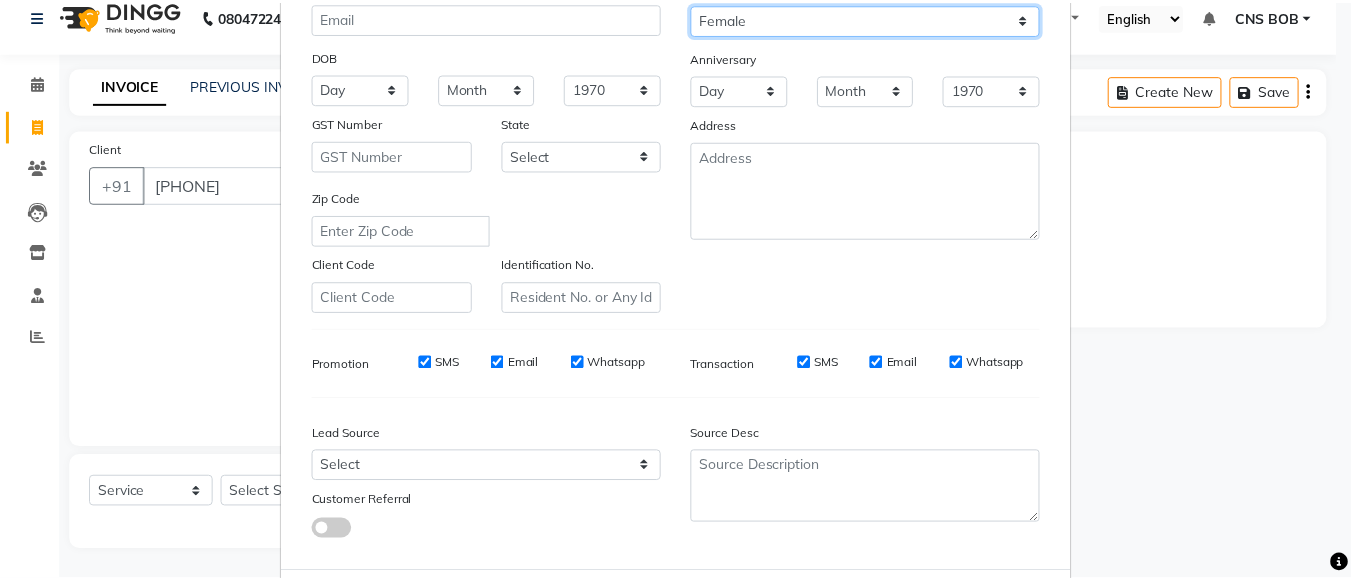 scroll, scrollTop: 342, scrollLeft: 0, axis: vertical 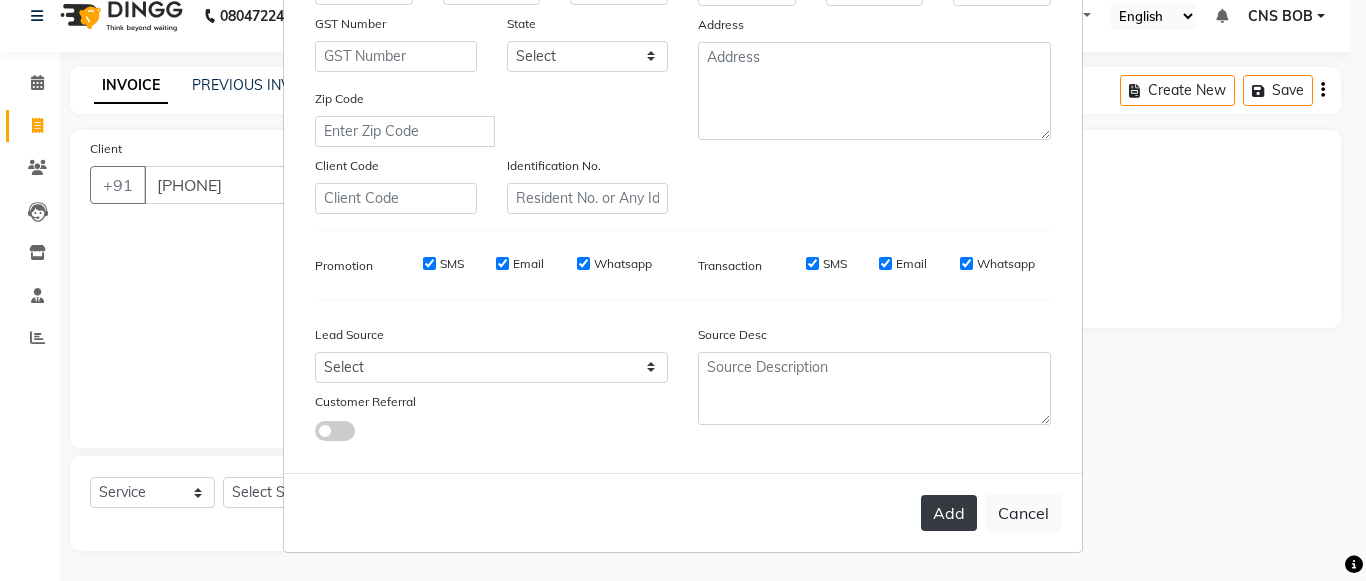 click on "Add" at bounding box center (949, 513) 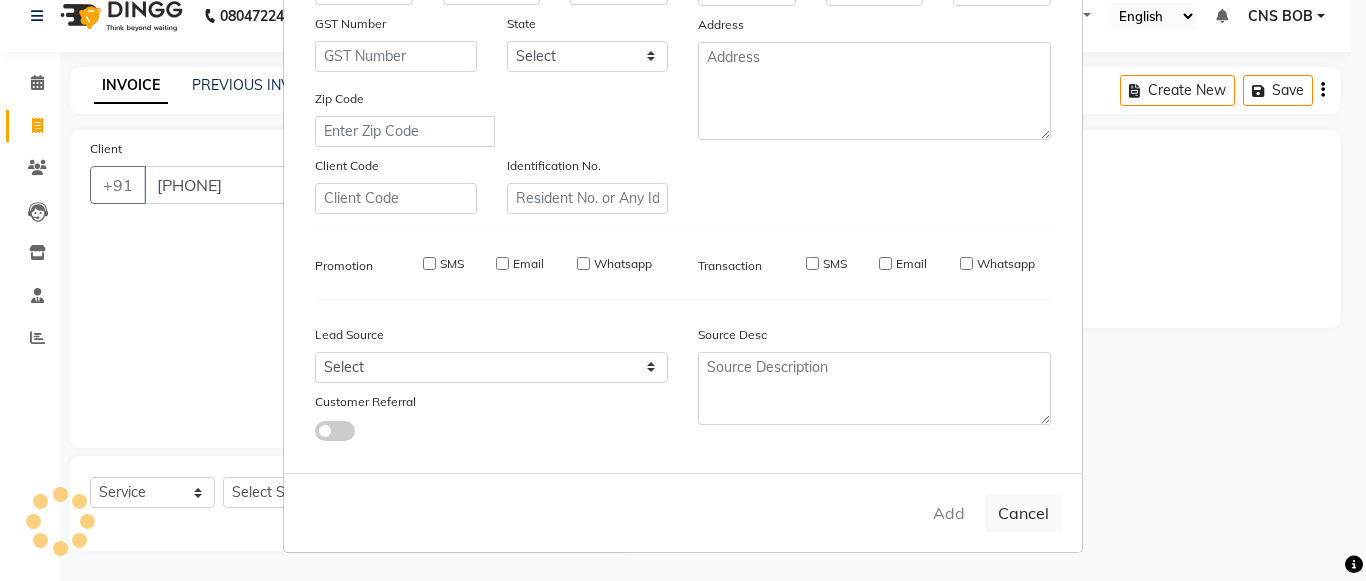 type 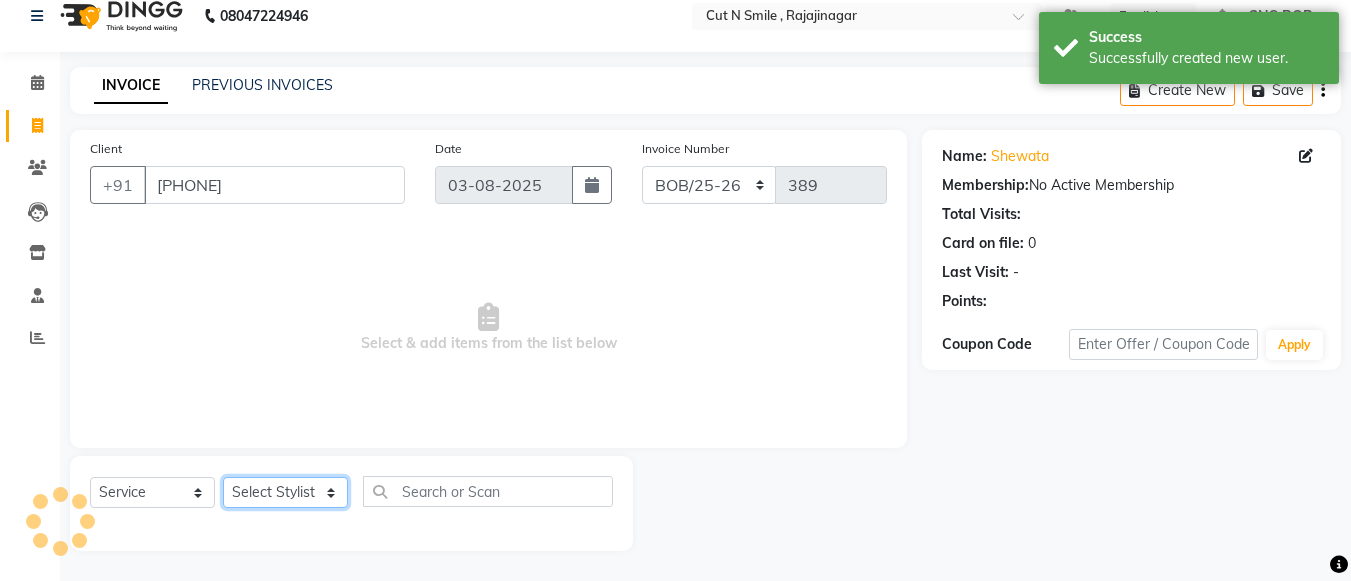 click on "Select Stylist Ali ML Ammu 3R Ankith VN Ash Mohammed 3R Atheek 3R Binitha 3R Bipana 4R CNS BOB  Cut N Smile 17M  Cut N Smile 3R Cut n Smile 4R Cut N Smile 9M Cut N Smile ML Cut N Smile V Fazil Ali 4R Govind VN Hema 4R Jayashree VN Karan VN Love 4R Mani Singh 3R Manu 4R  Muskaan VN Nadeem 4R N D M 4R NDM Alam 4R Noushad VN Pavan 4R Priya BOB Priyanka 3R Rahul 3R Ravi 3R Riya BOB Rohith 4R Roobina 3R Roopa 4R Rubina BOB Sahil Ahmed 3R Sahil Bhatti 4R Sameer 3R Sanajana BOB  Sanjana BOB Sarita VN Shaan 4R Shahid 4R Shakir VN Shanavaaz BOB Shiney 3R Shivu Raj 4R Srijana BOB Sunil Laddi 4R Sunny VN Supriya BOB Sushmitha 4R Vakeel 3R Varas 4R Varas BOB Vishwa VN" 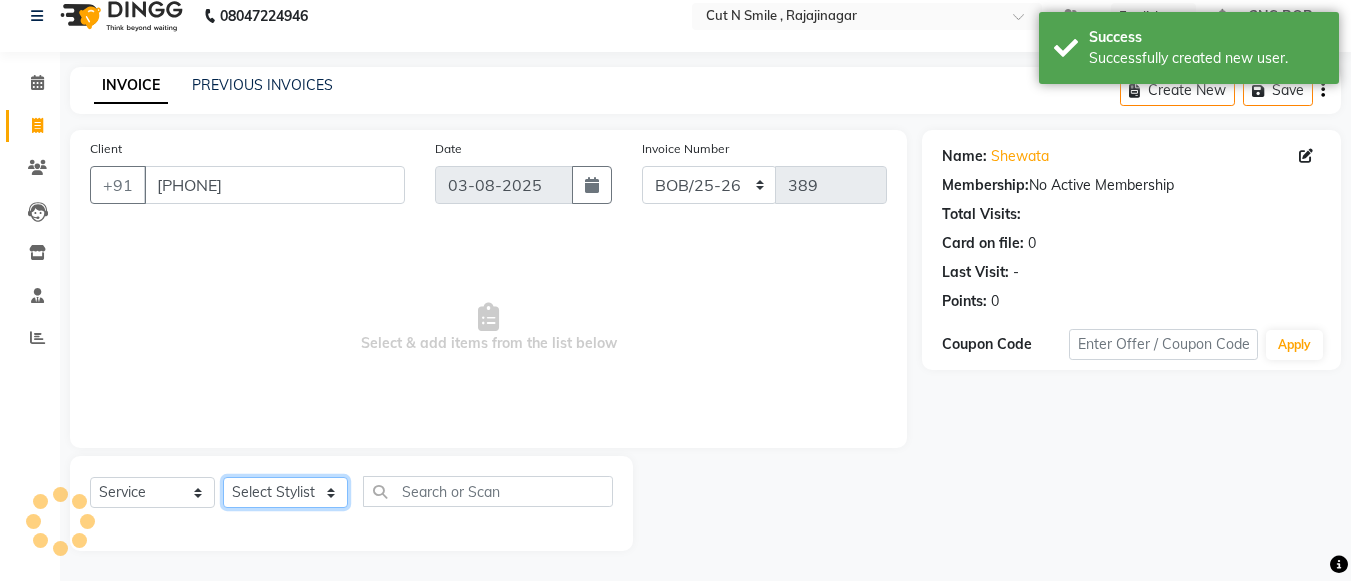 select on "76423" 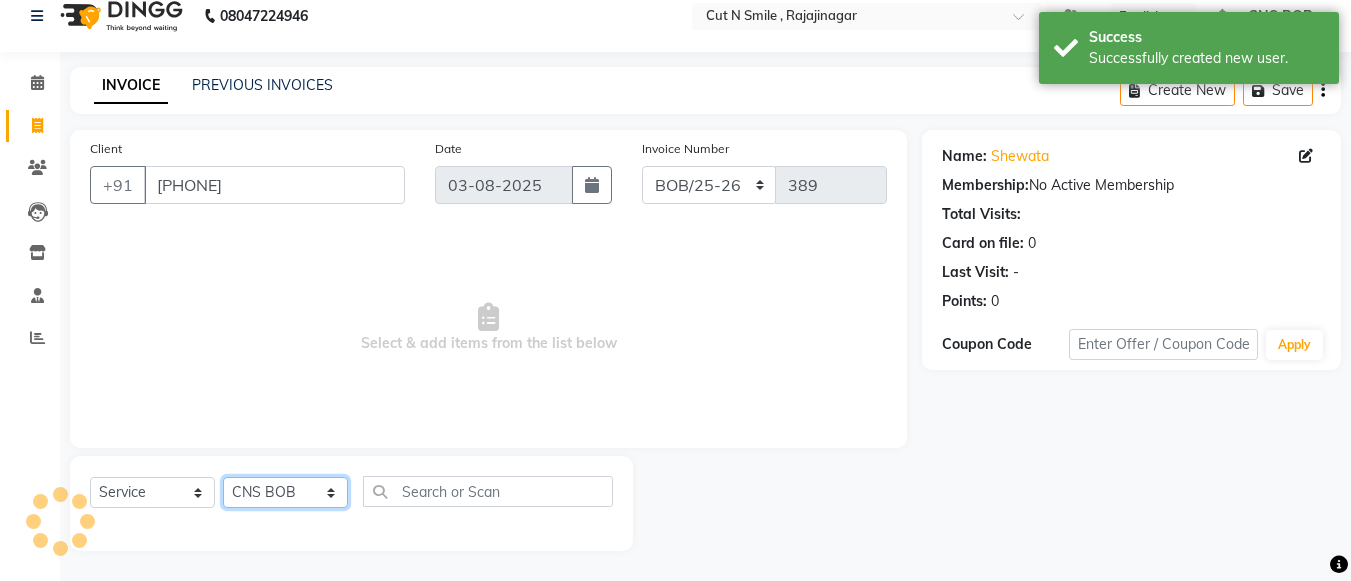 click on "Select Stylist Ali ML Ammu 3R Ankith VN Ash Mohammed 3R Atheek 3R Binitha 3R Bipana 4R CNS BOB  Cut N Smile 17M  Cut N Smile 3R Cut n Smile 4R Cut N Smile 9M Cut N Smile ML Cut N Smile V Fazil Ali 4R Govind VN Hema 4R Jayashree VN Karan VN Love 4R Mani Singh 3R Manu 4R  Muskaan VN Nadeem 4R N D M 4R NDM Alam 4R Noushad VN Pavan 4R Priya BOB Priyanka 3R Rahul 3R Ravi 3R Riya BOB Rohith 4R Roobina 3R Roopa 4R Rubina BOB Sahil Ahmed 3R Sahil Bhatti 4R Sameer 3R Sanajana BOB  Sanjana BOB Sarita VN Shaan 4R Shahid 4R Shakir VN Shanavaaz BOB Shiney 3R Shivu Raj 4R Srijana BOB Sunil Laddi 4R Sunny VN Supriya BOB Sushmitha 4R Vakeel 3R Varas 4R Varas BOB Vishwa VN" 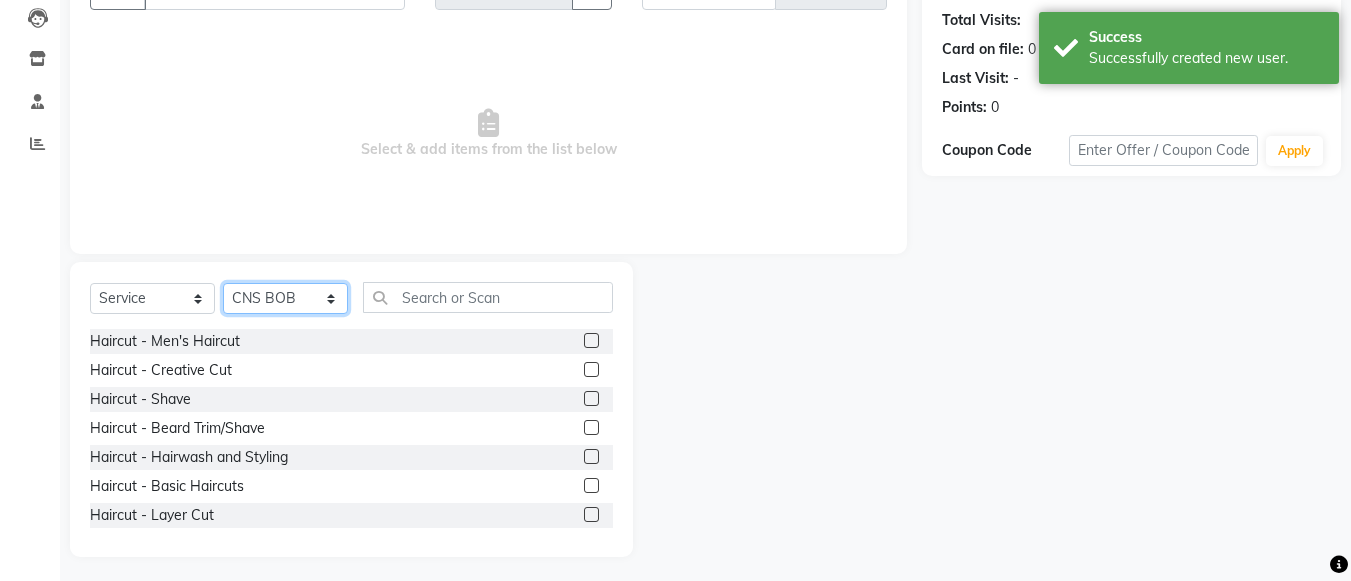 scroll, scrollTop: 220, scrollLeft: 0, axis: vertical 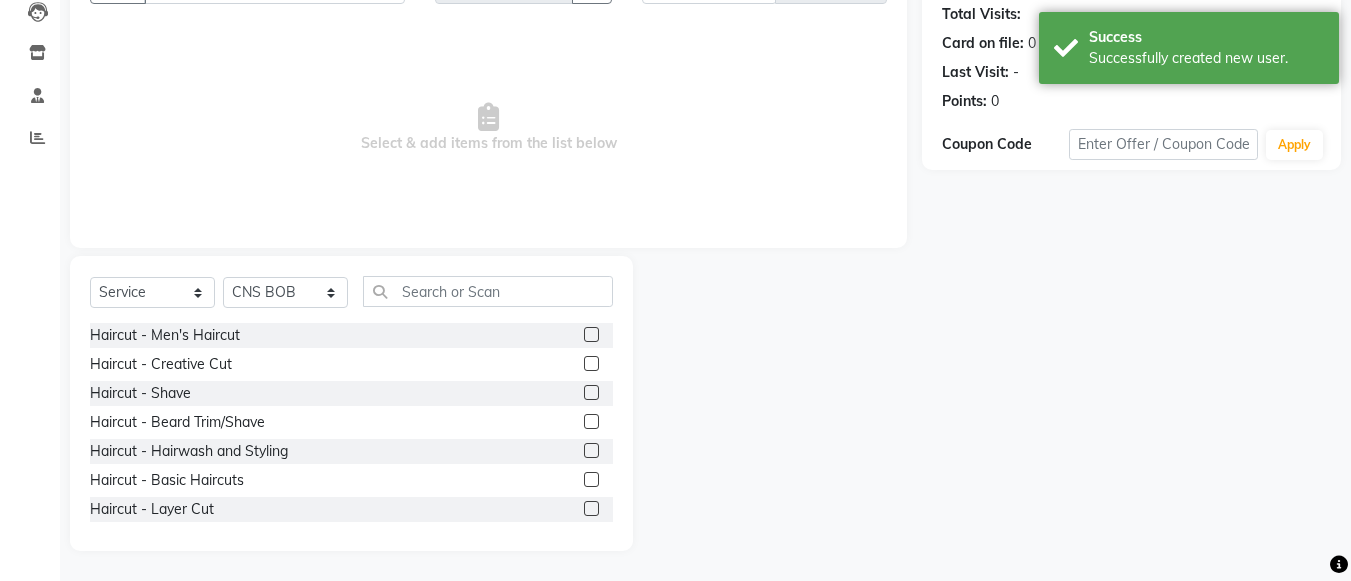 click 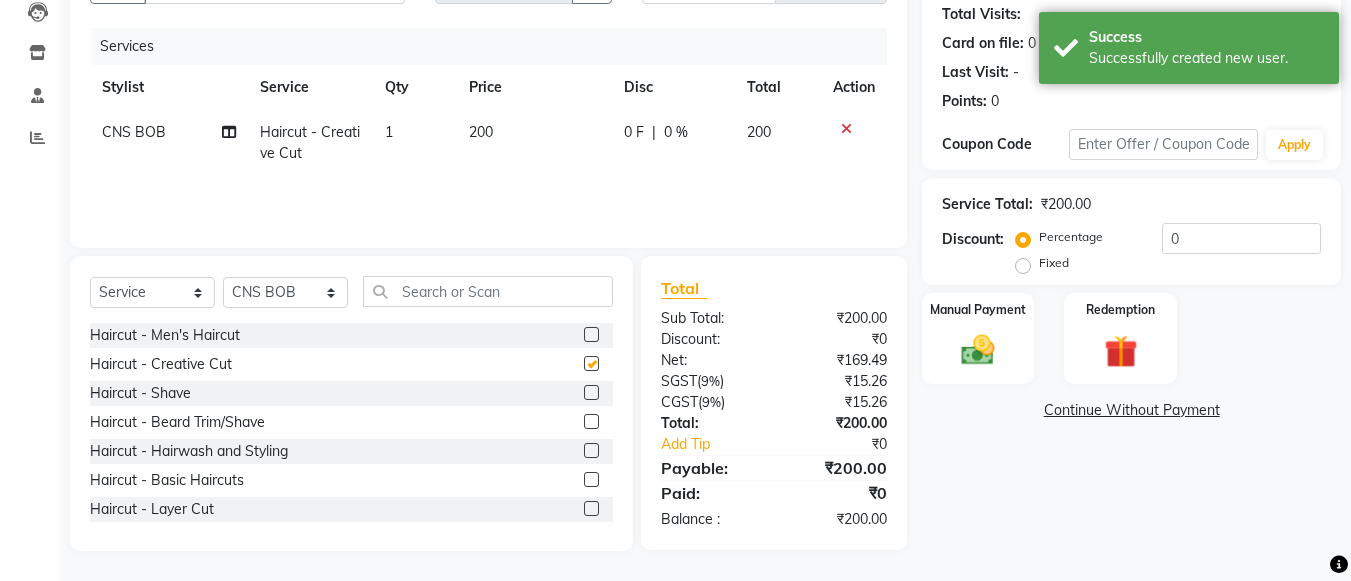 checkbox on "false" 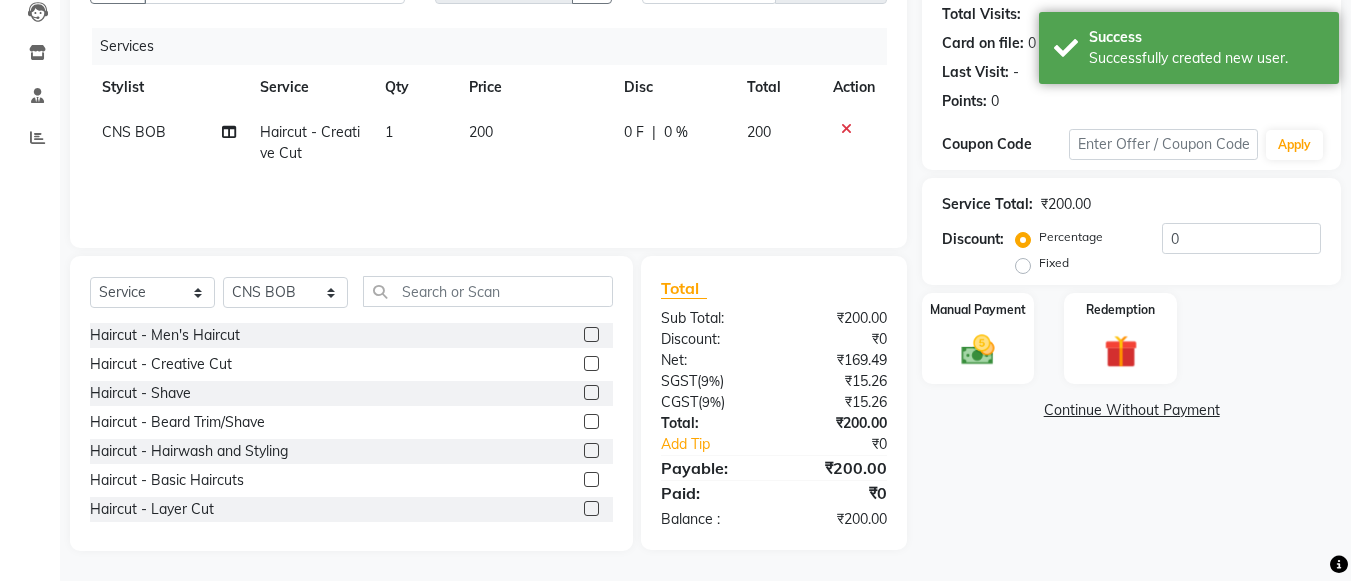click 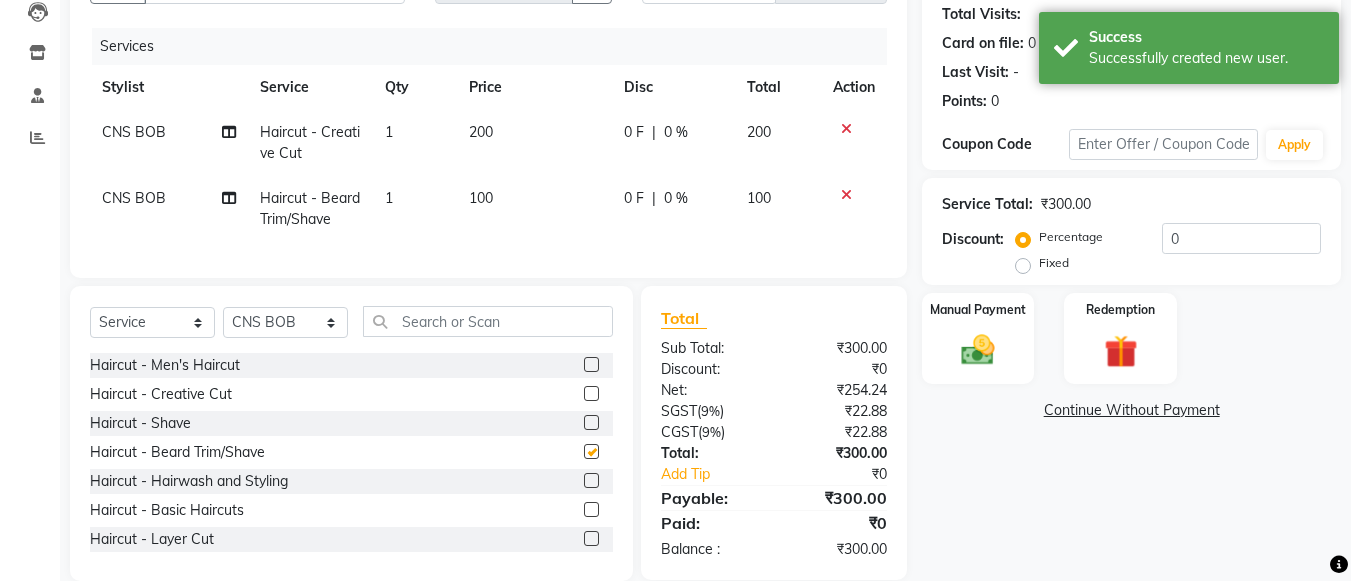 checkbox on "false" 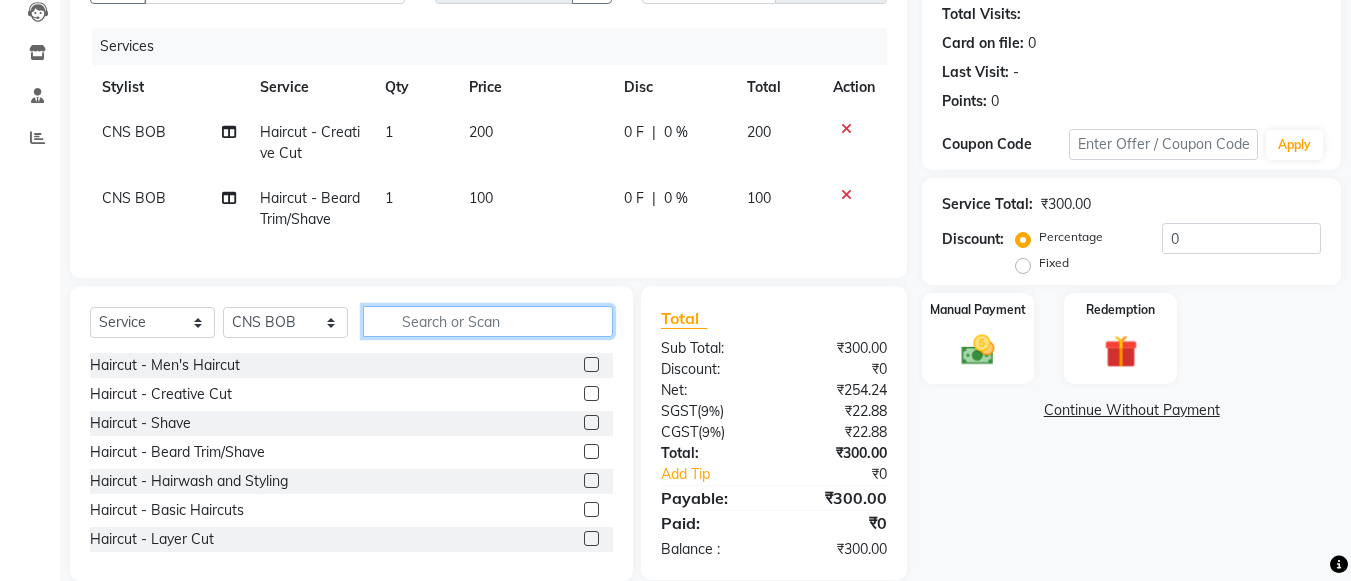 click 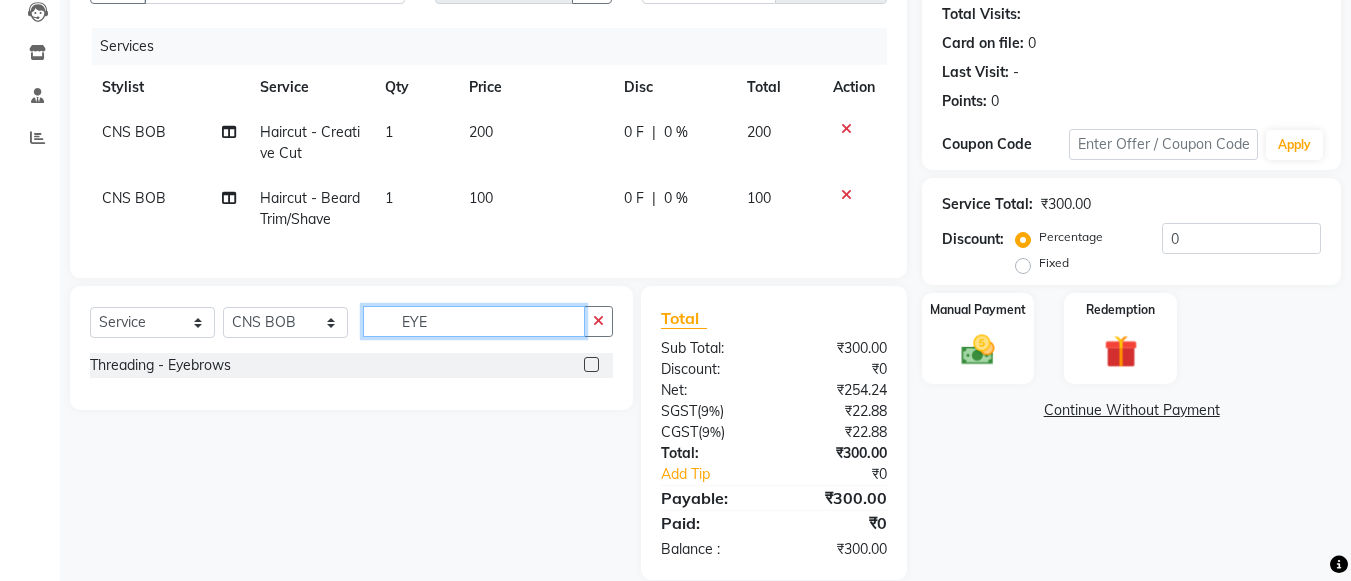 type on "EYE" 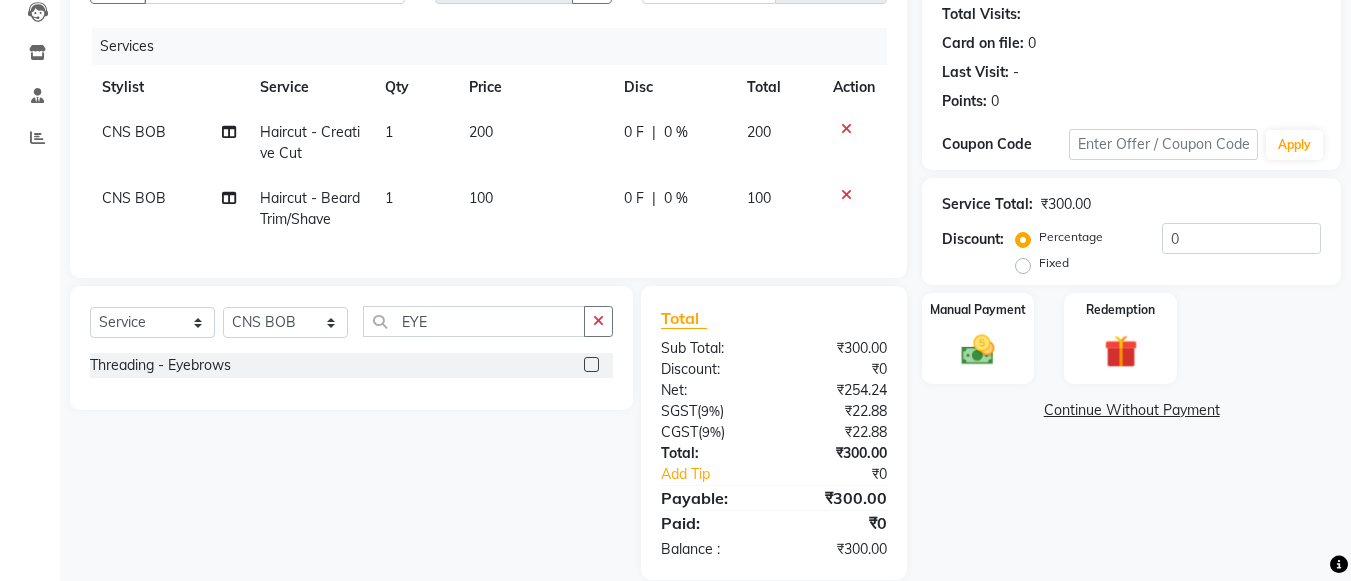 click 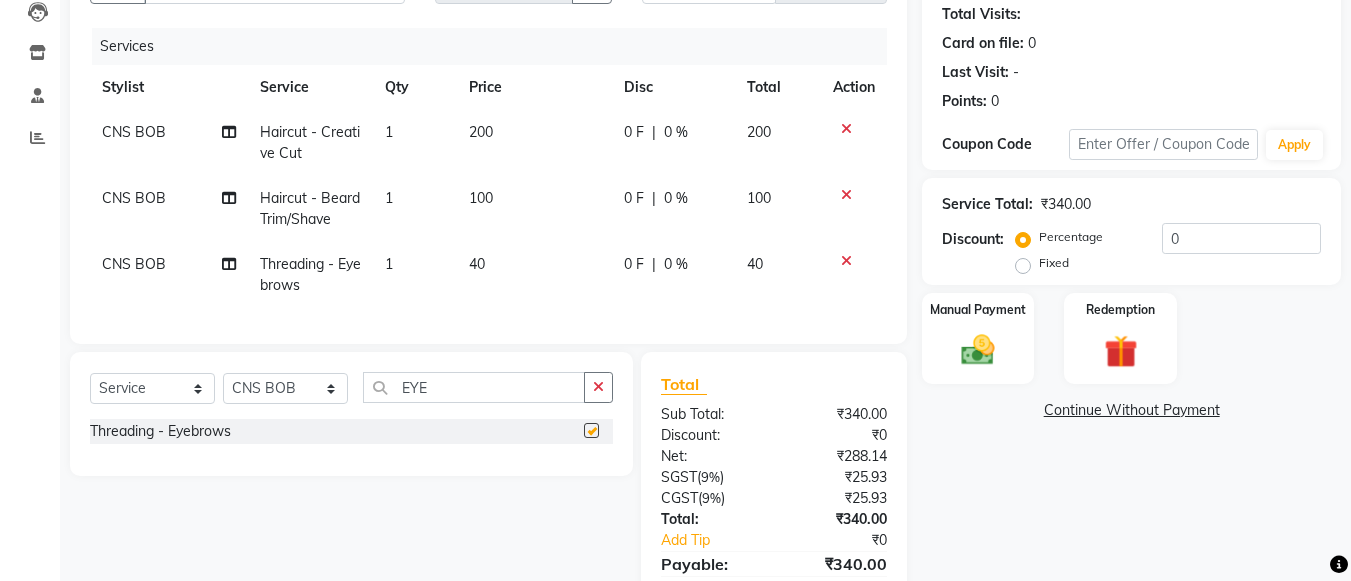 checkbox on "false" 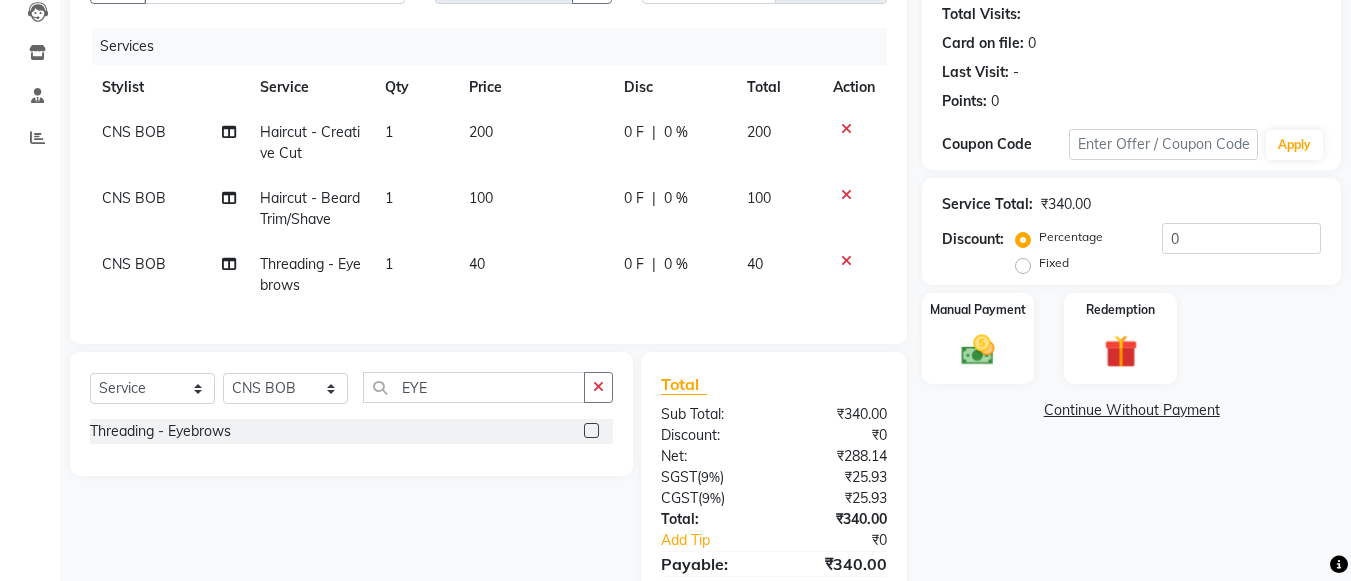 click on "40" 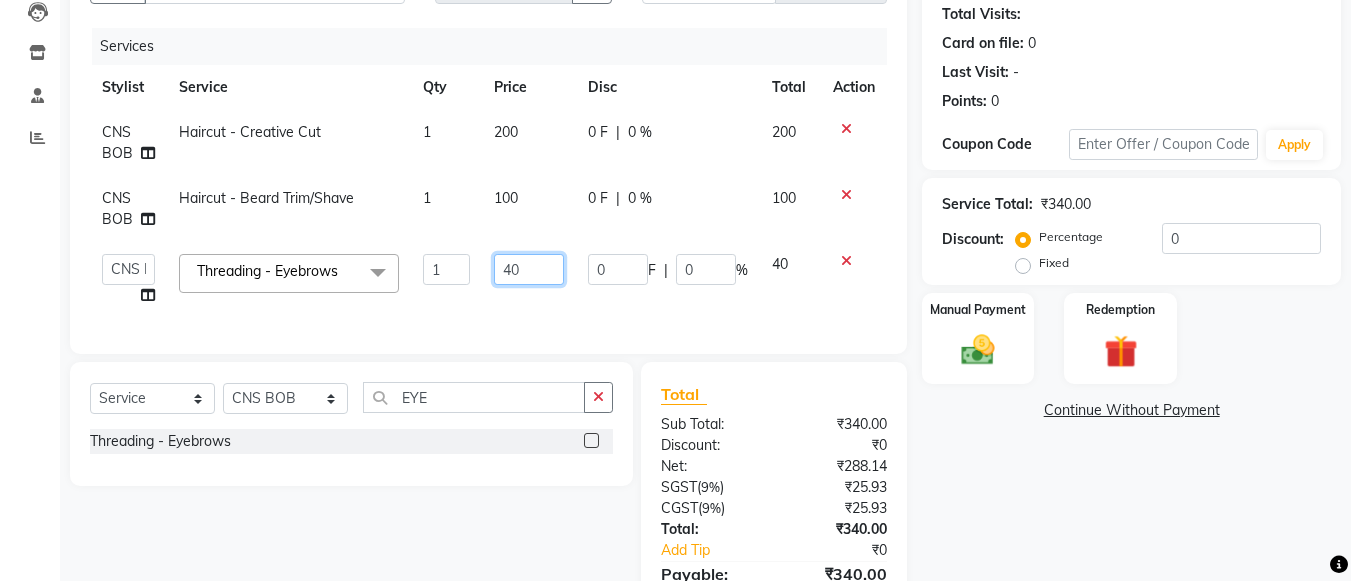 click on "40" 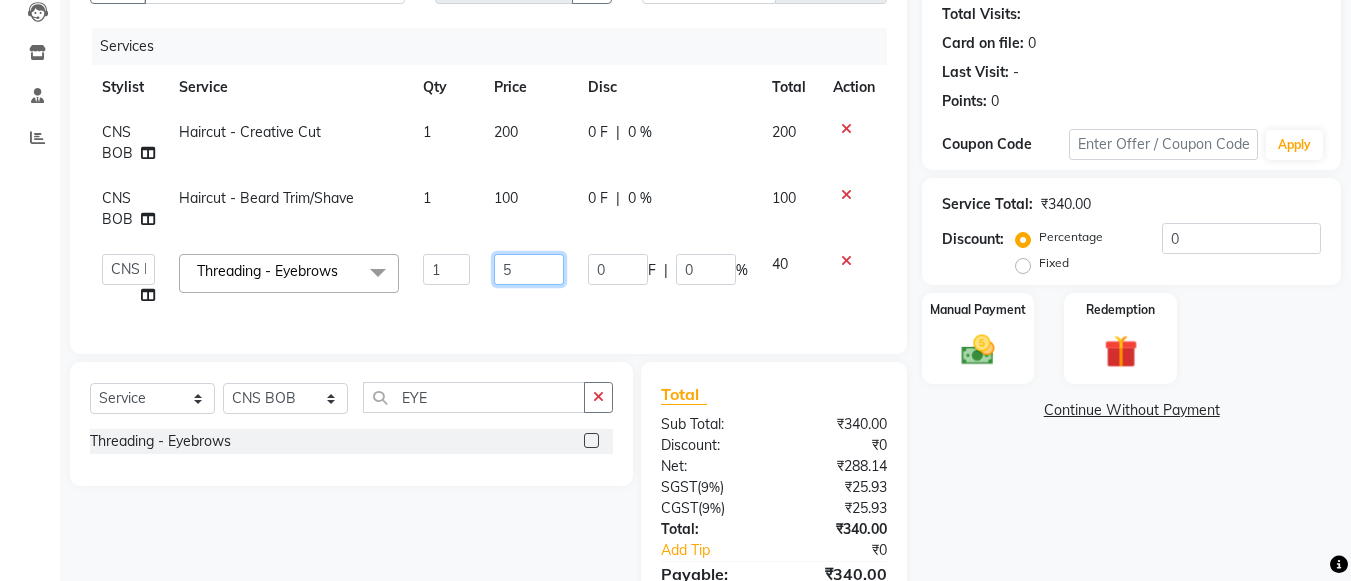 type on "50" 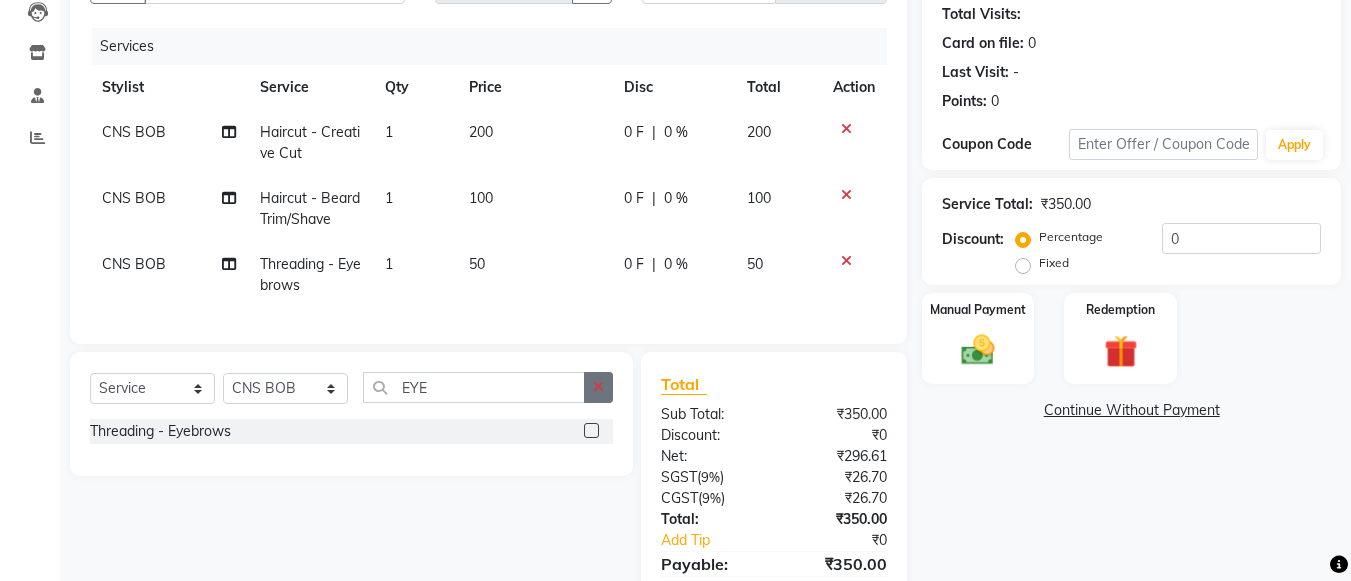 click 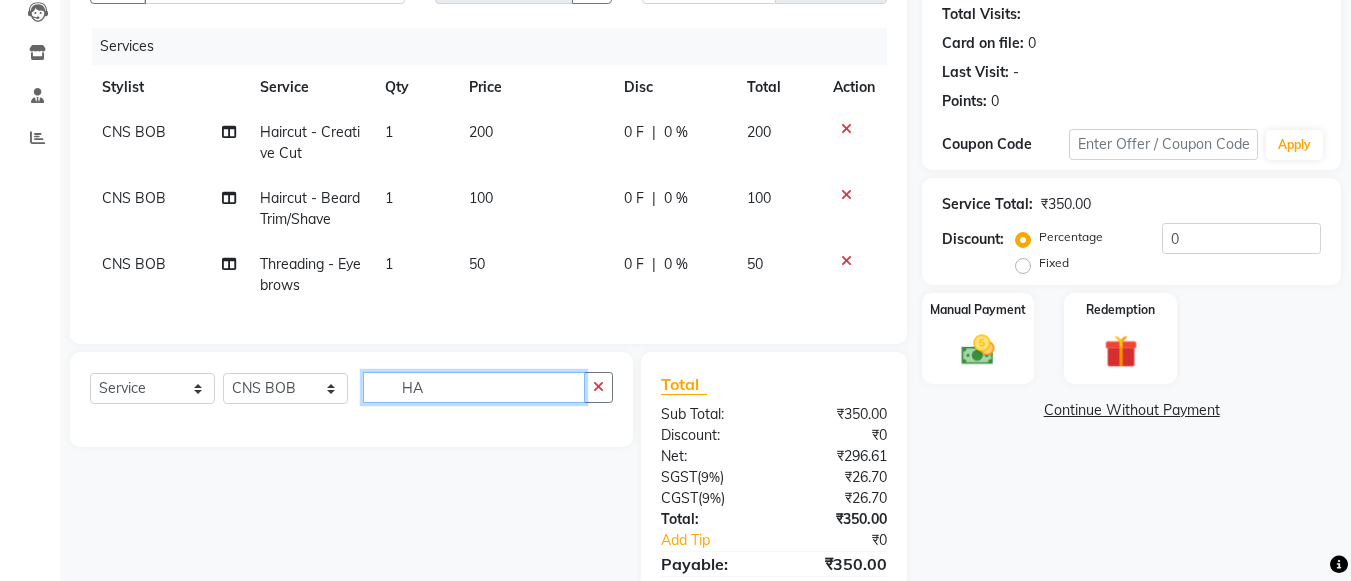 type on "H" 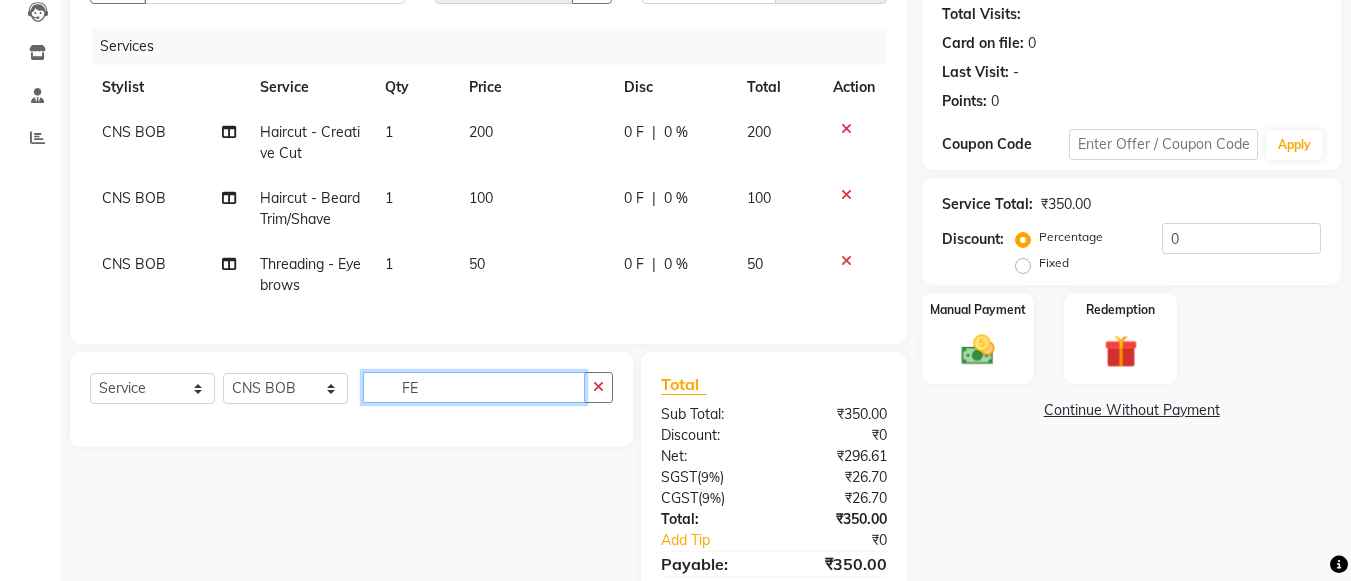 type on "F" 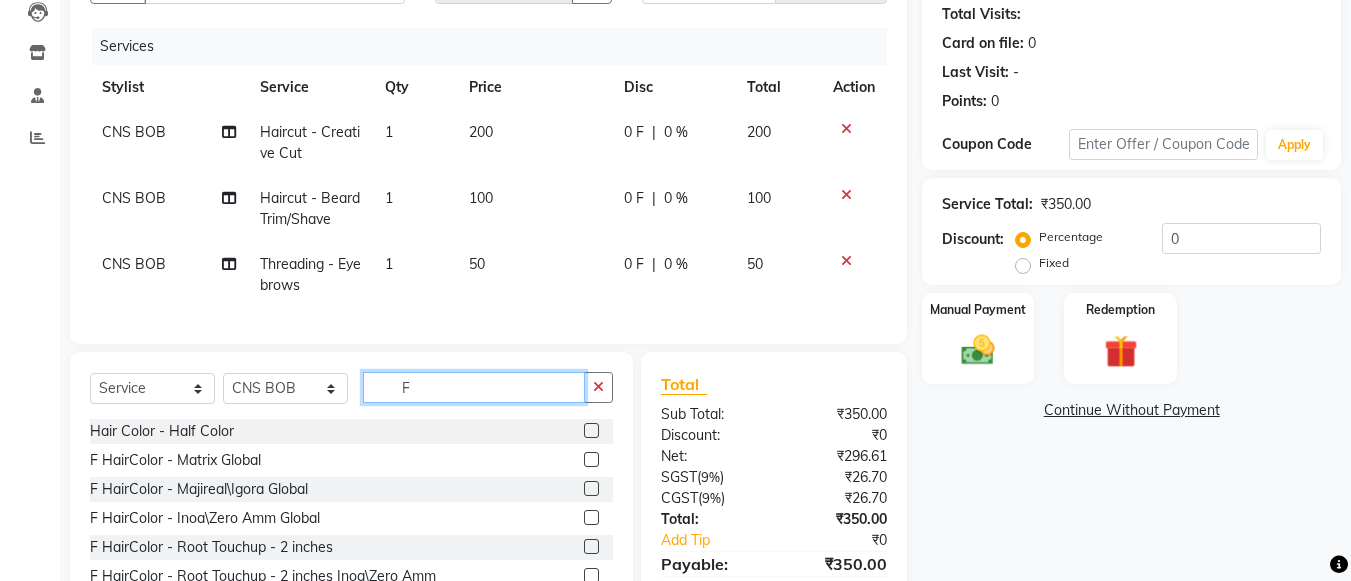 type 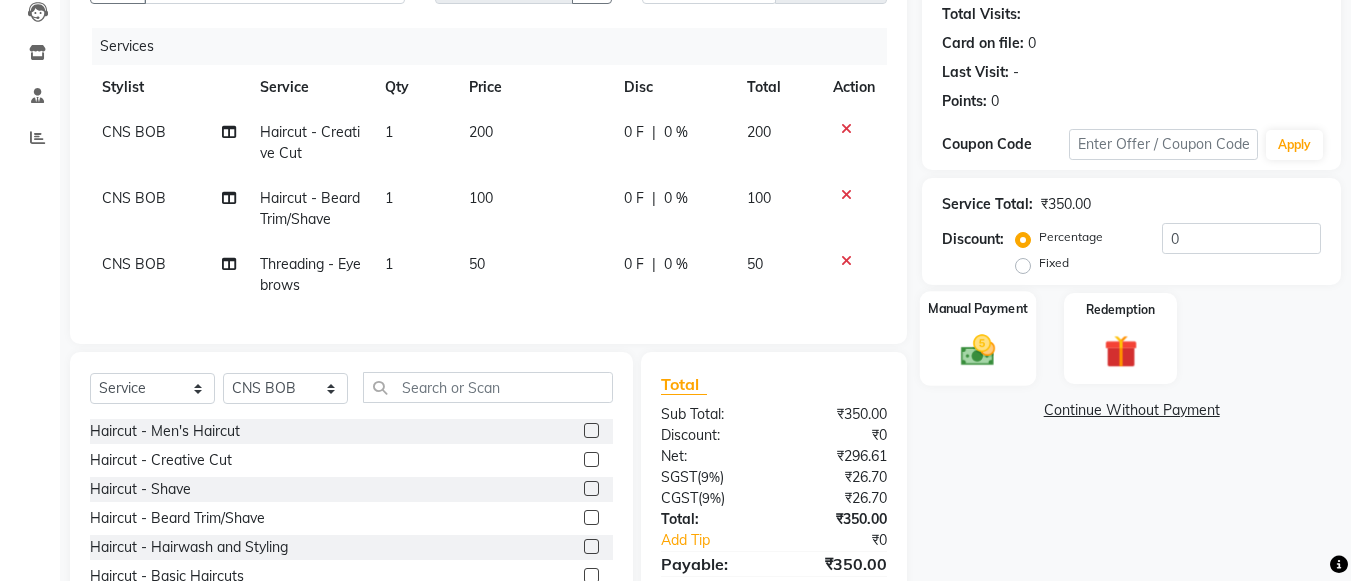 click 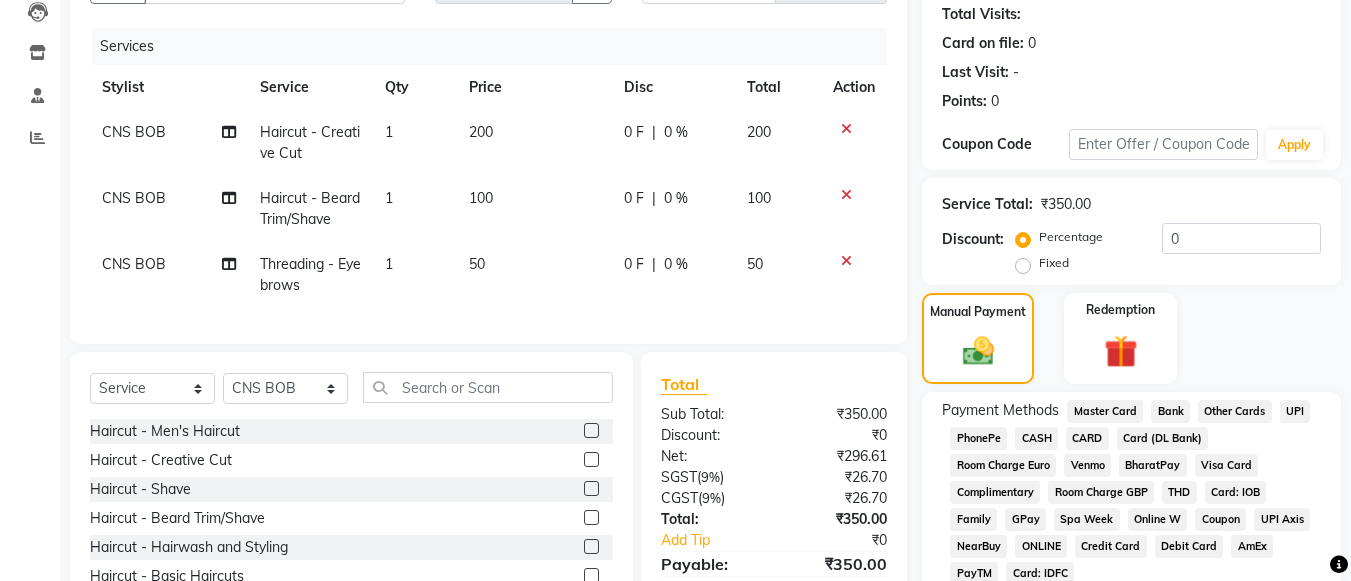 click on "UPI" 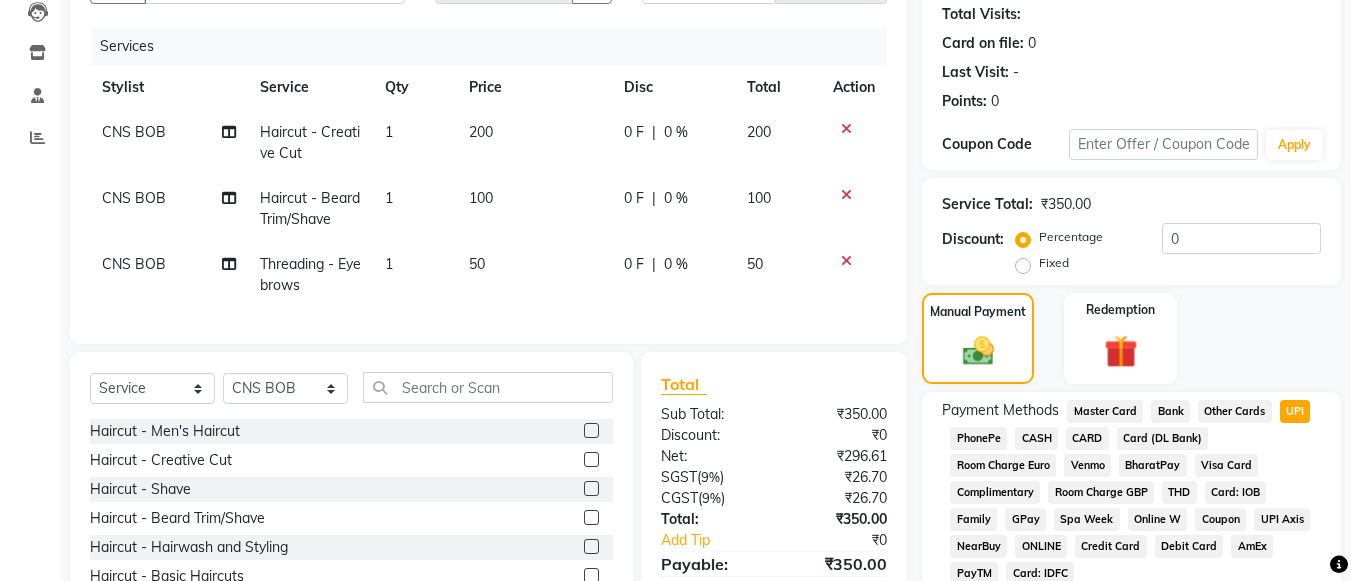 scroll, scrollTop: 413, scrollLeft: 0, axis: vertical 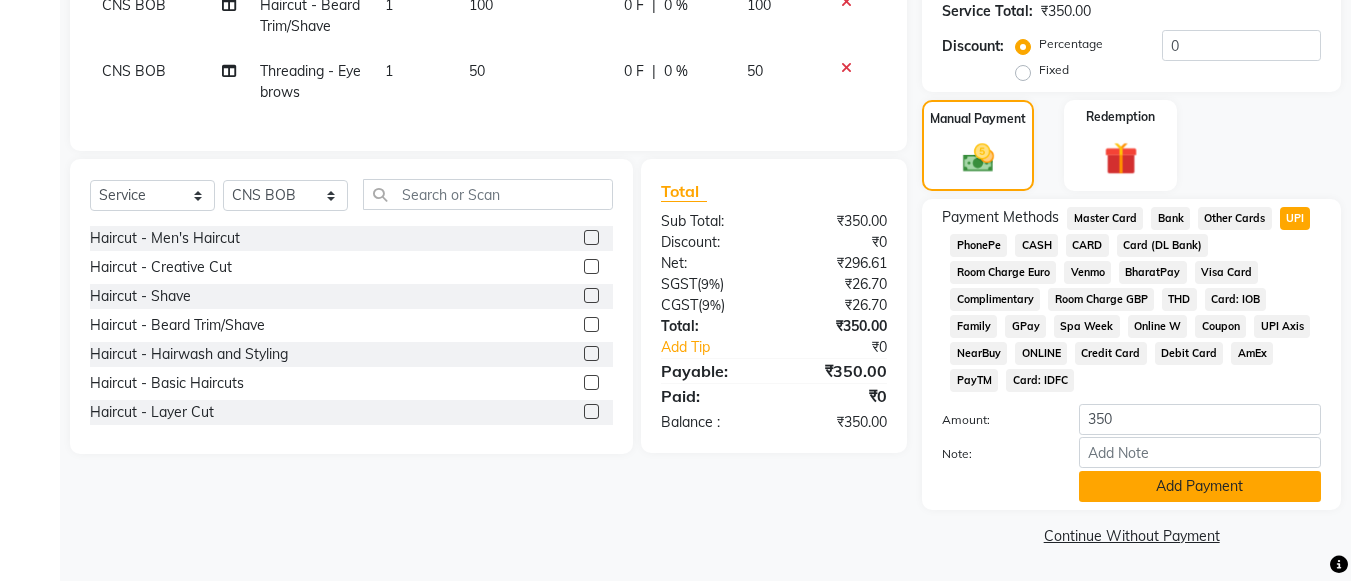 click on "Add Payment" 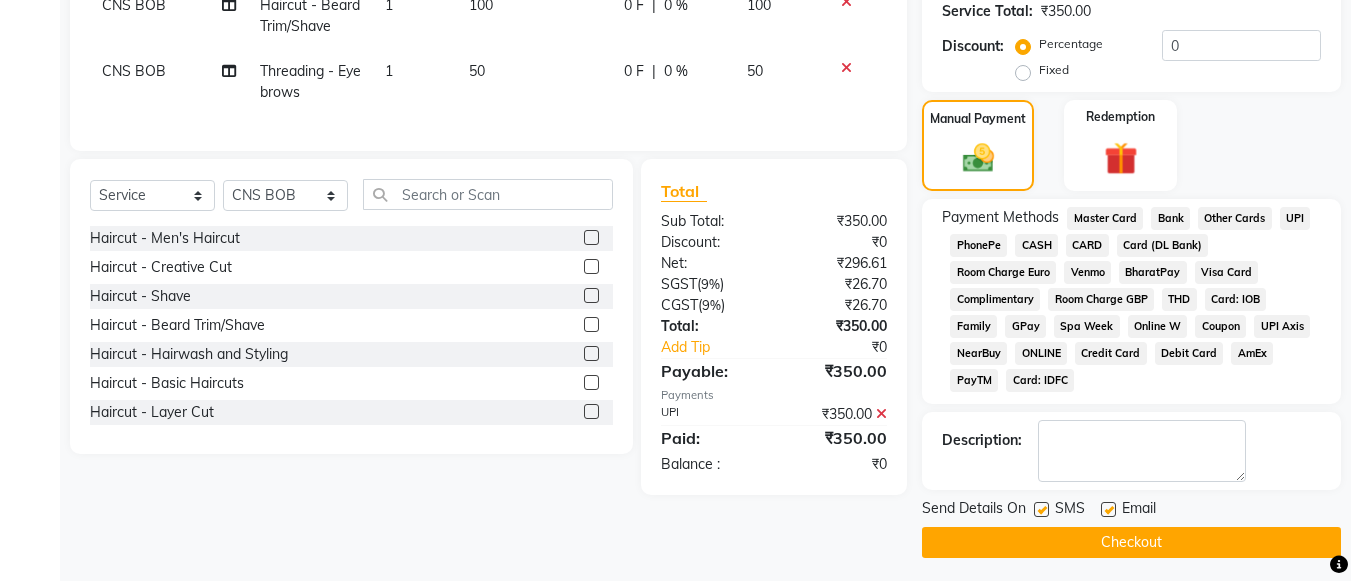 click on "Checkout" 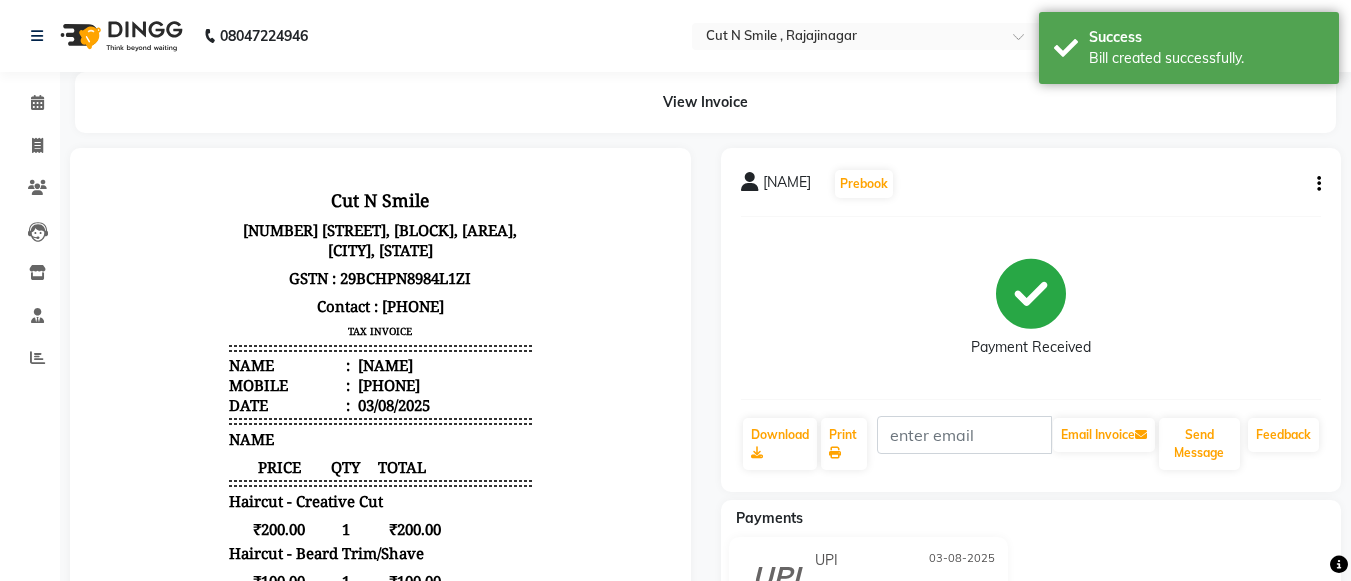 scroll, scrollTop: 0, scrollLeft: 0, axis: both 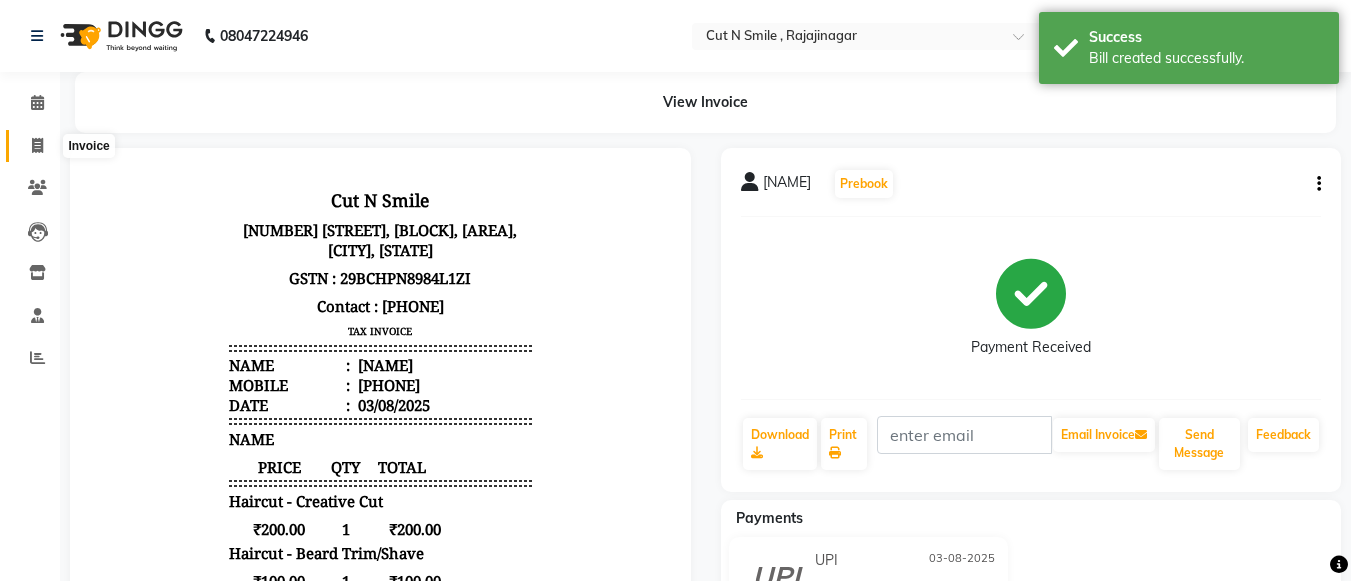 click 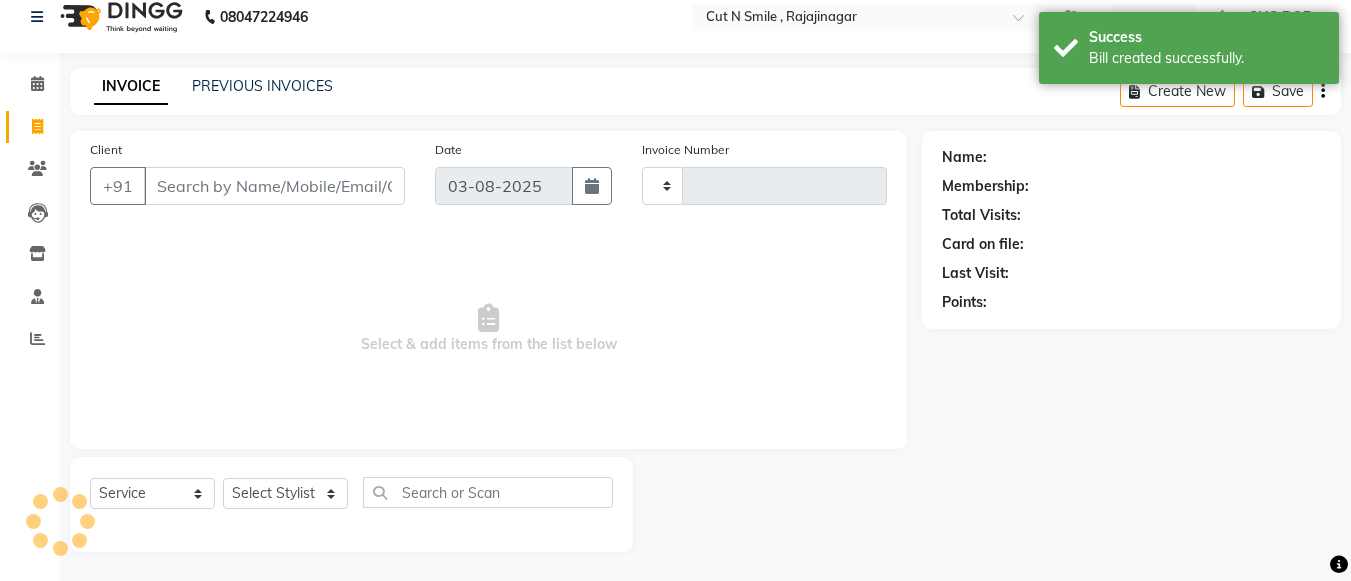 type on "116" 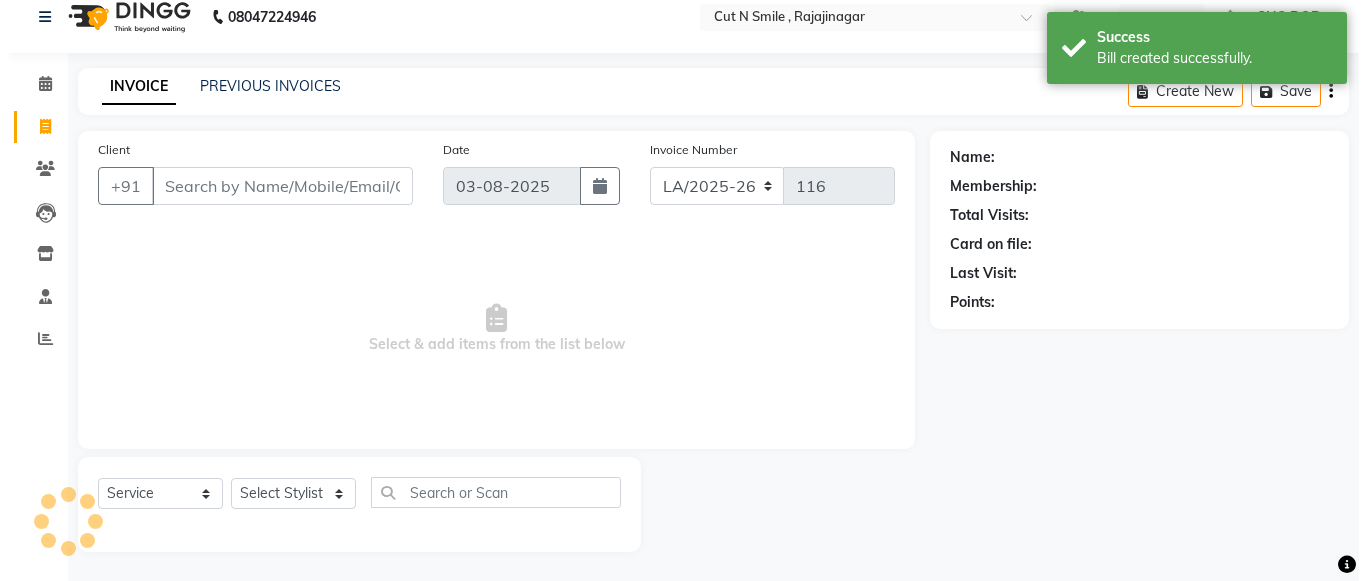 scroll, scrollTop: 20, scrollLeft: 0, axis: vertical 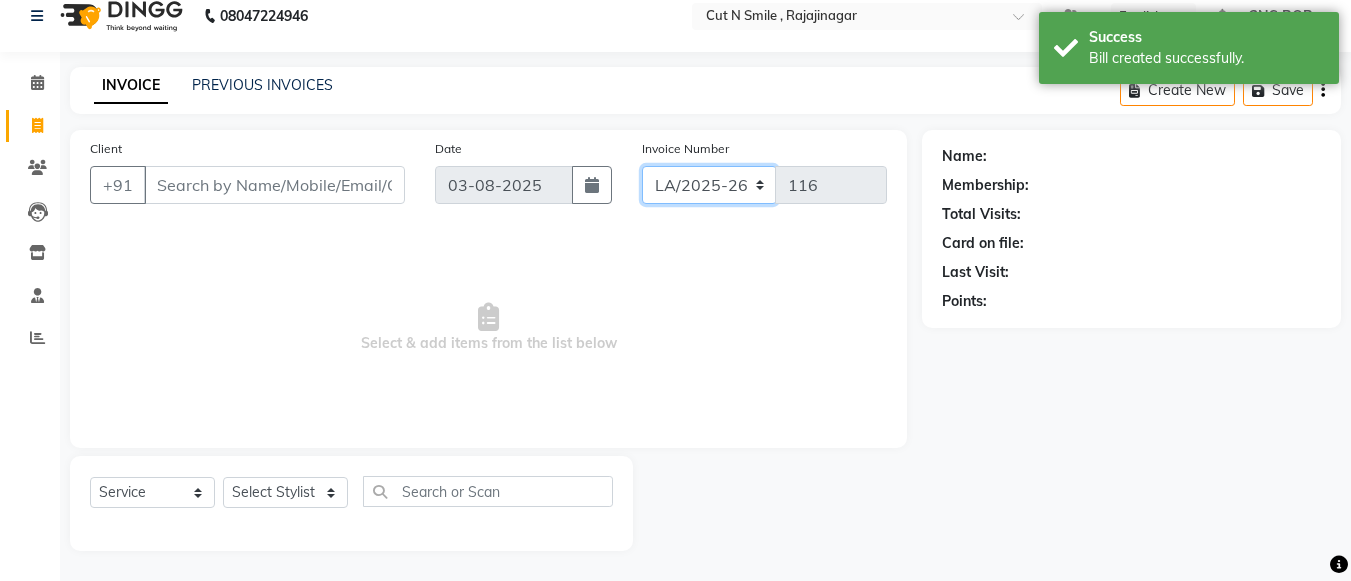 click on "BOB/25-26 LA/2025-26 SH/25 CH/25 SA/25" 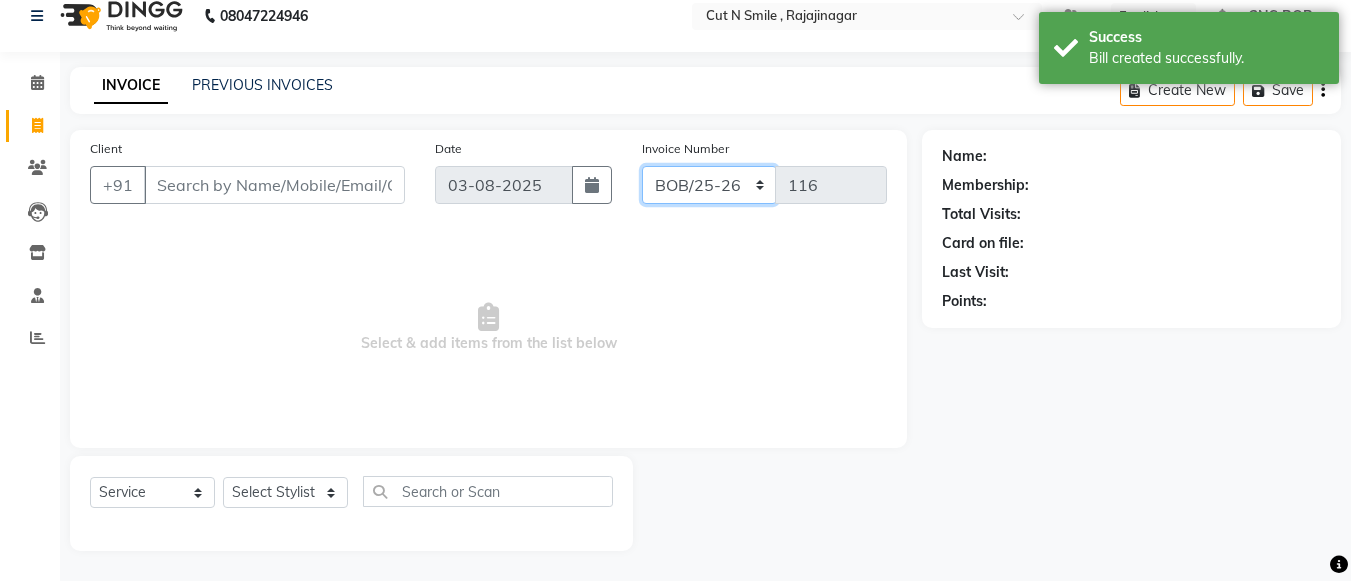 click on "BOB/25-26 LA/2025-26 SH/25 CH/25 SA/25" 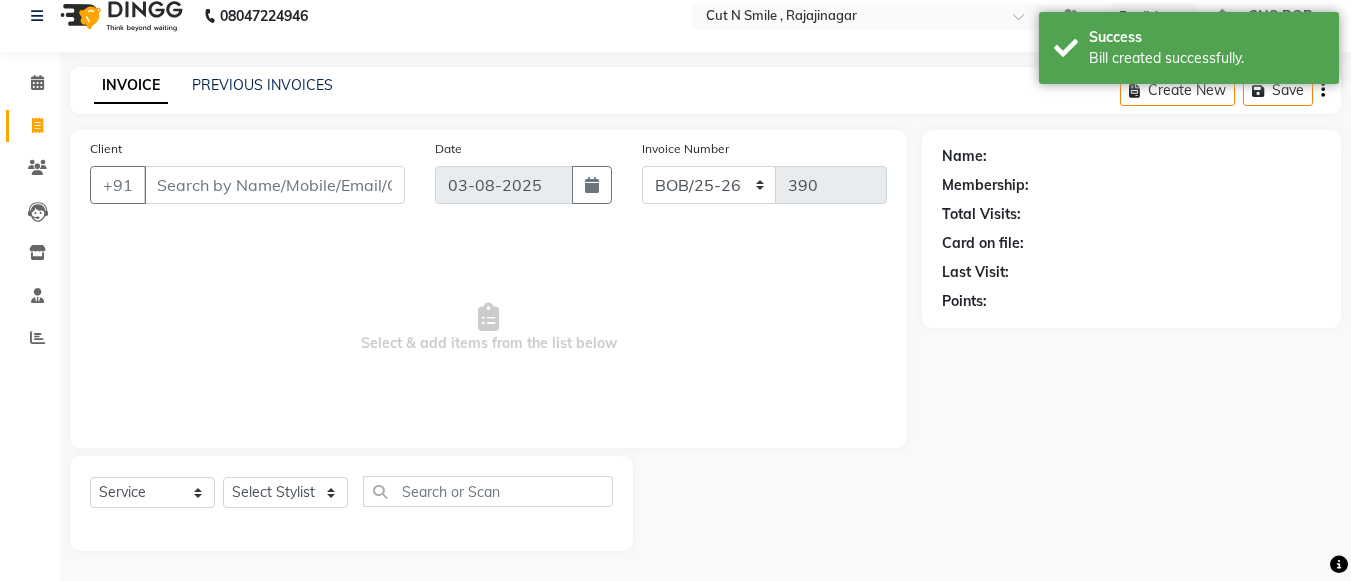 click on "Select & add items from the list below" at bounding box center (488, 328) 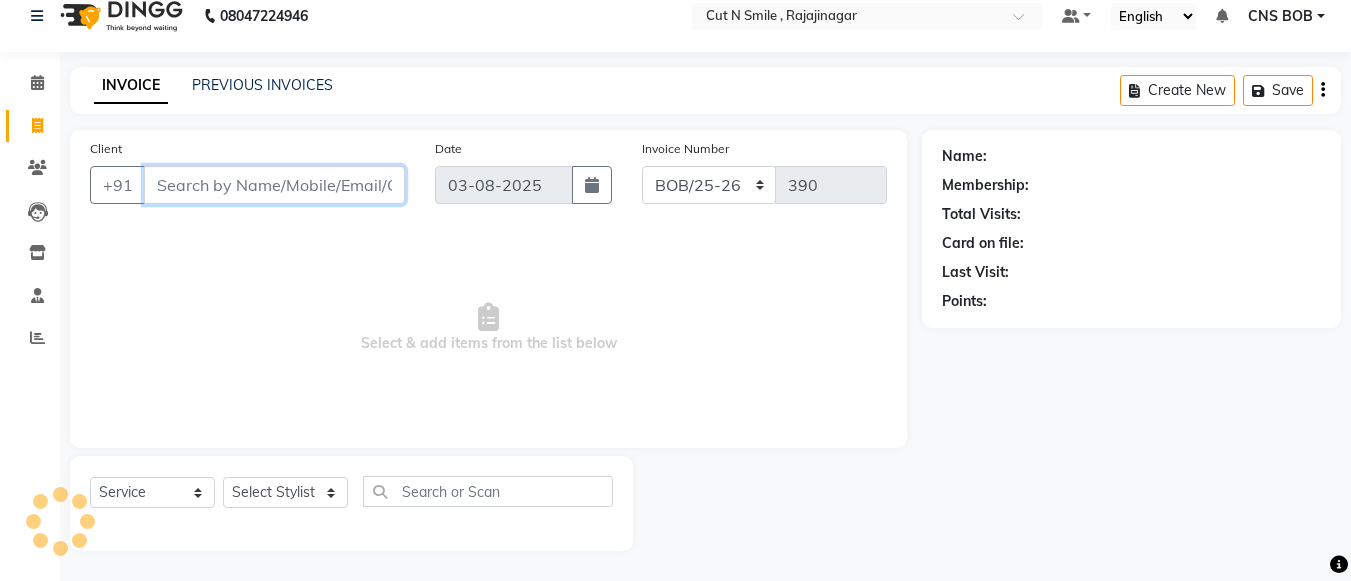 click on "Client" at bounding box center (274, 185) 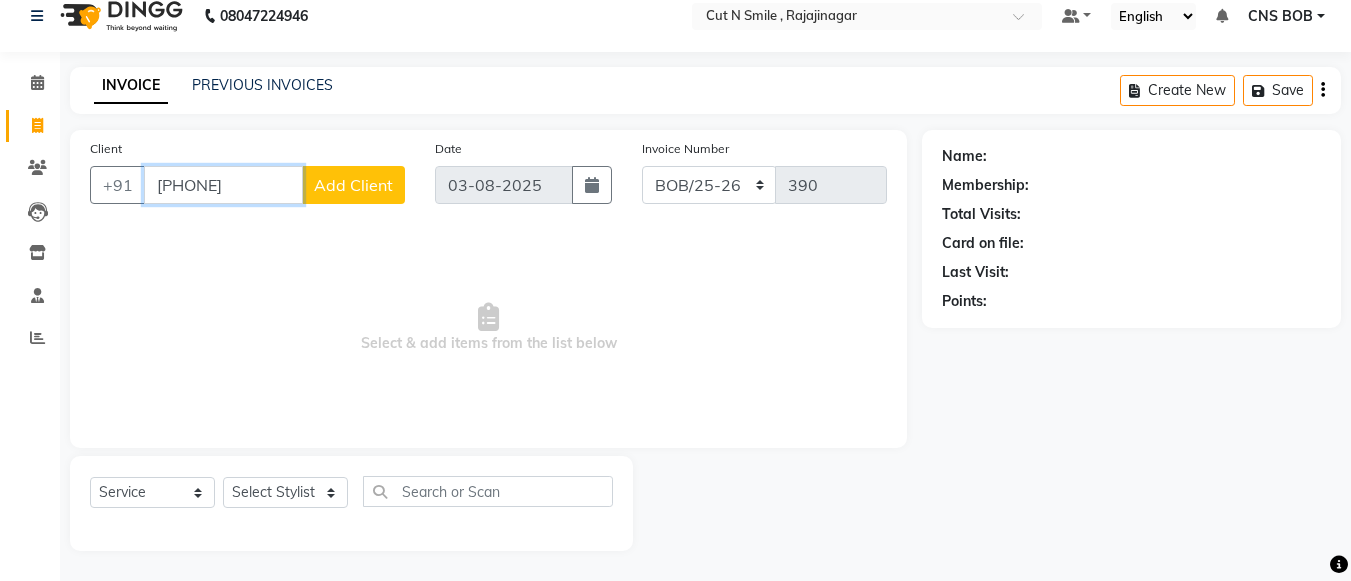 type on "[PHONE]" 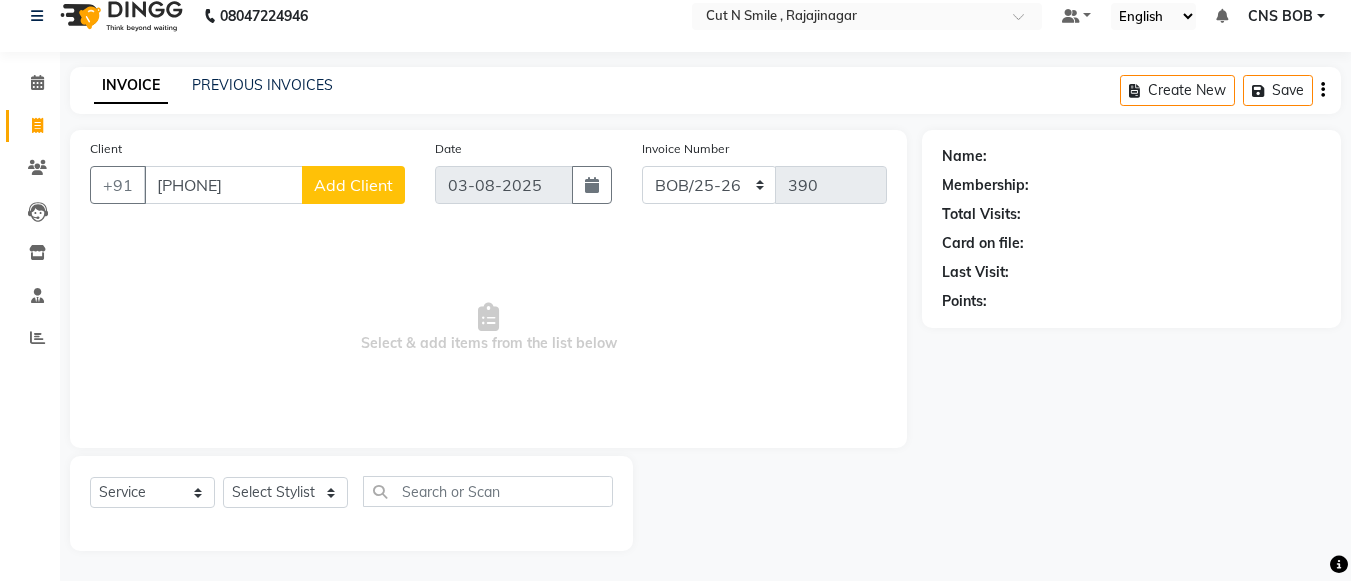 click on "Add Client" 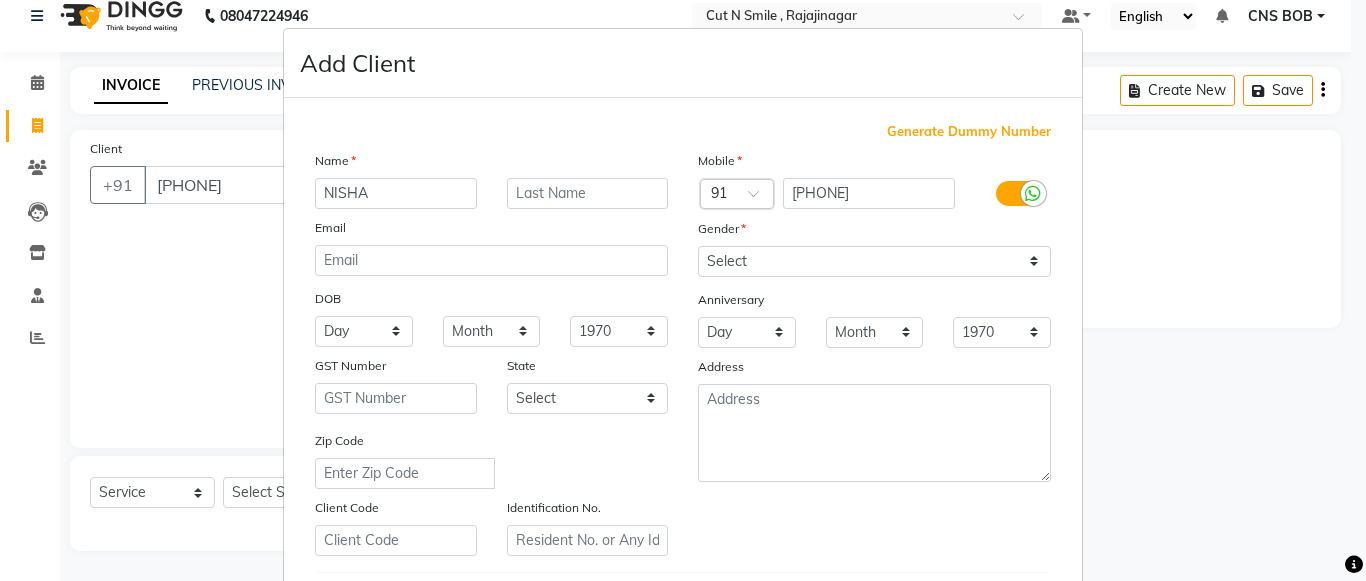 type on "NISHA" 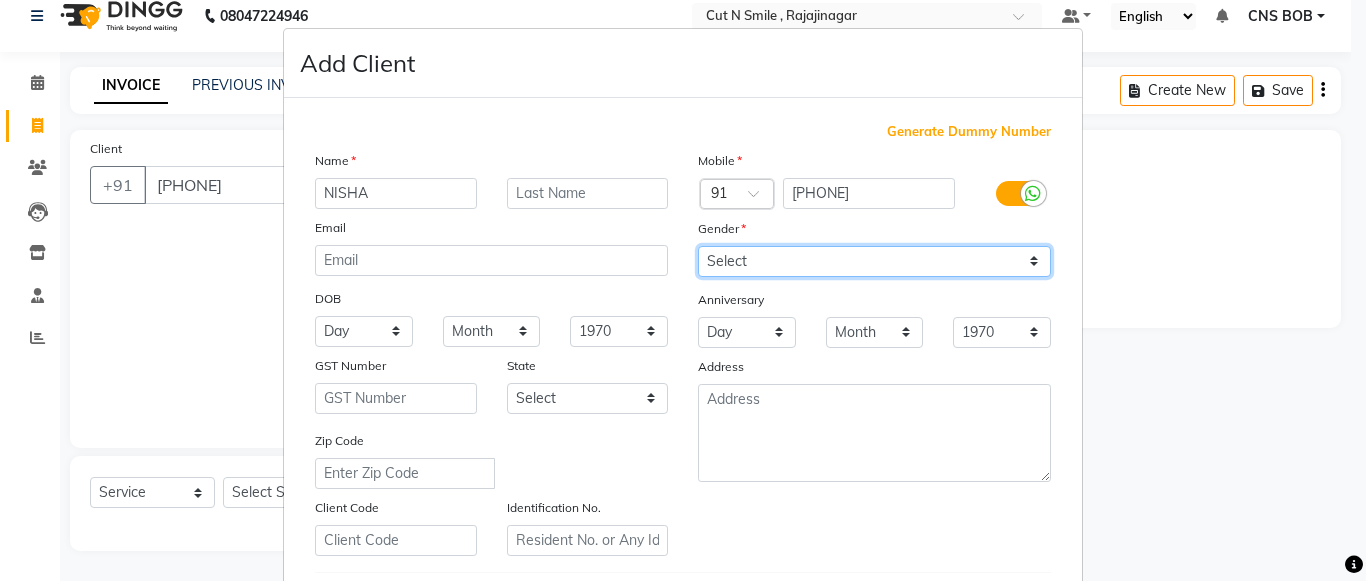 click on "Select Male Female Other Prefer Not To Say" at bounding box center [874, 261] 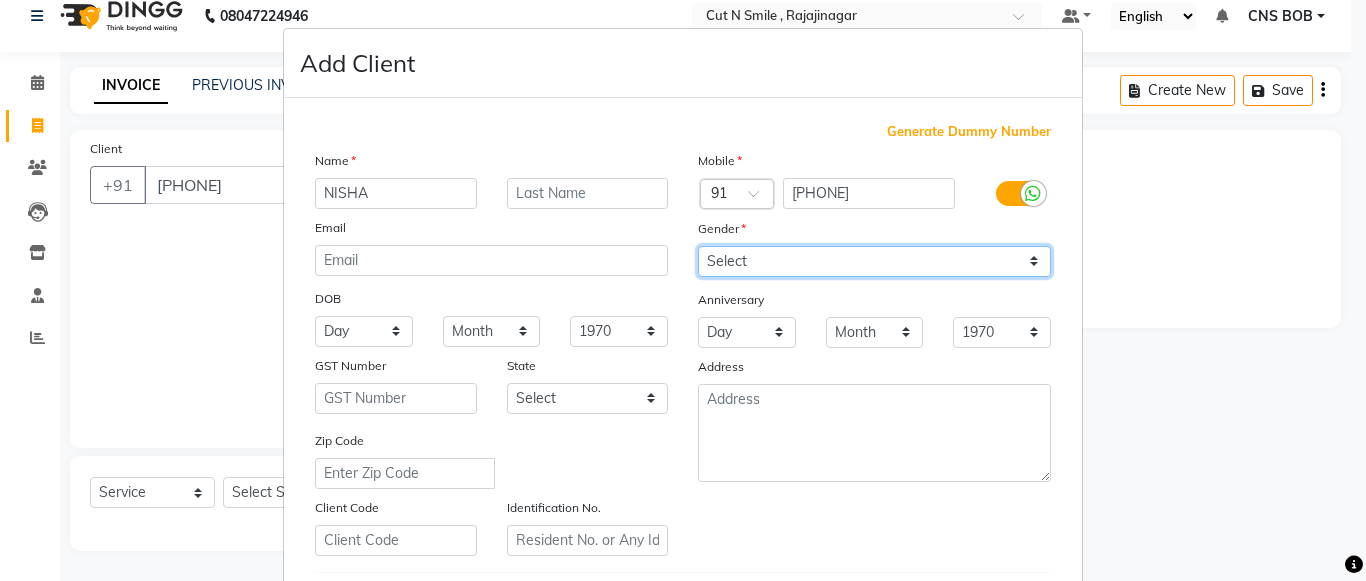 select on "female" 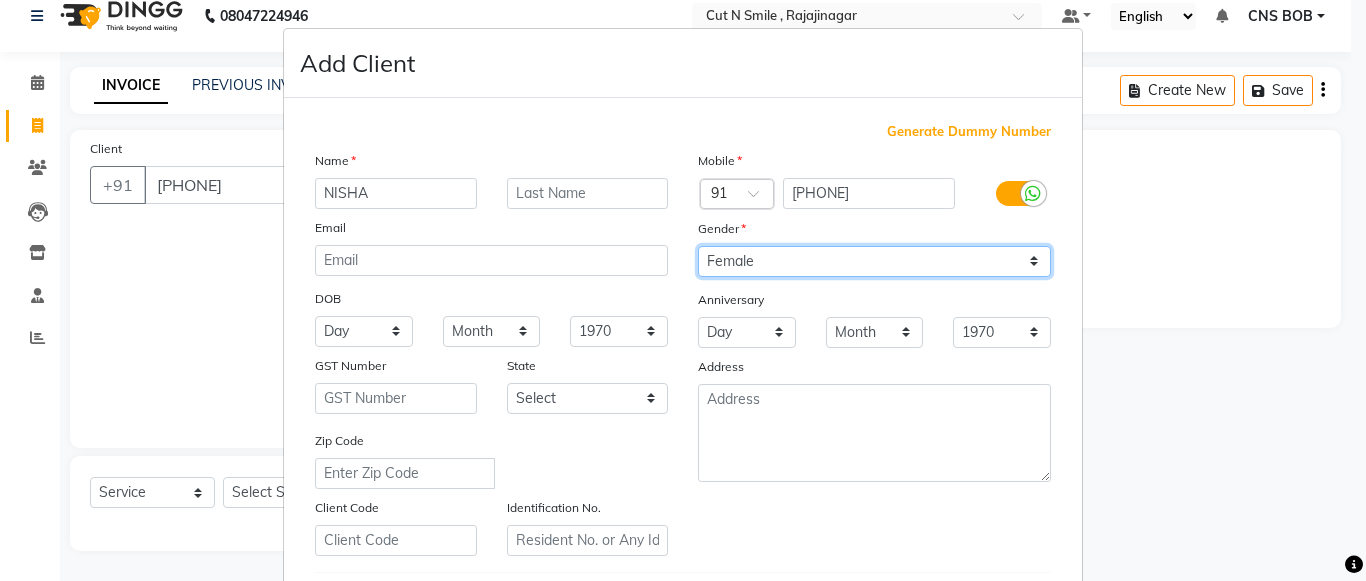 click on "Select Male Female Other Prefer Not To Say" at bounding box center [874, 261] 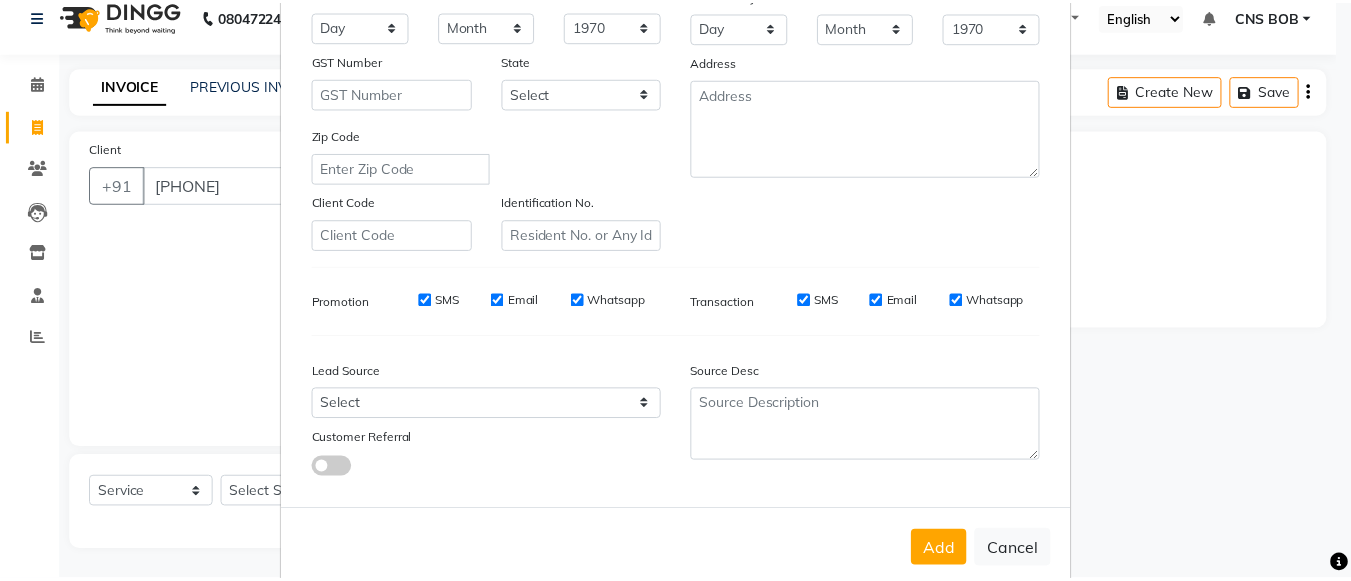 scroll, scrollTop: 342, scrollLeft: 0, axis: vertical 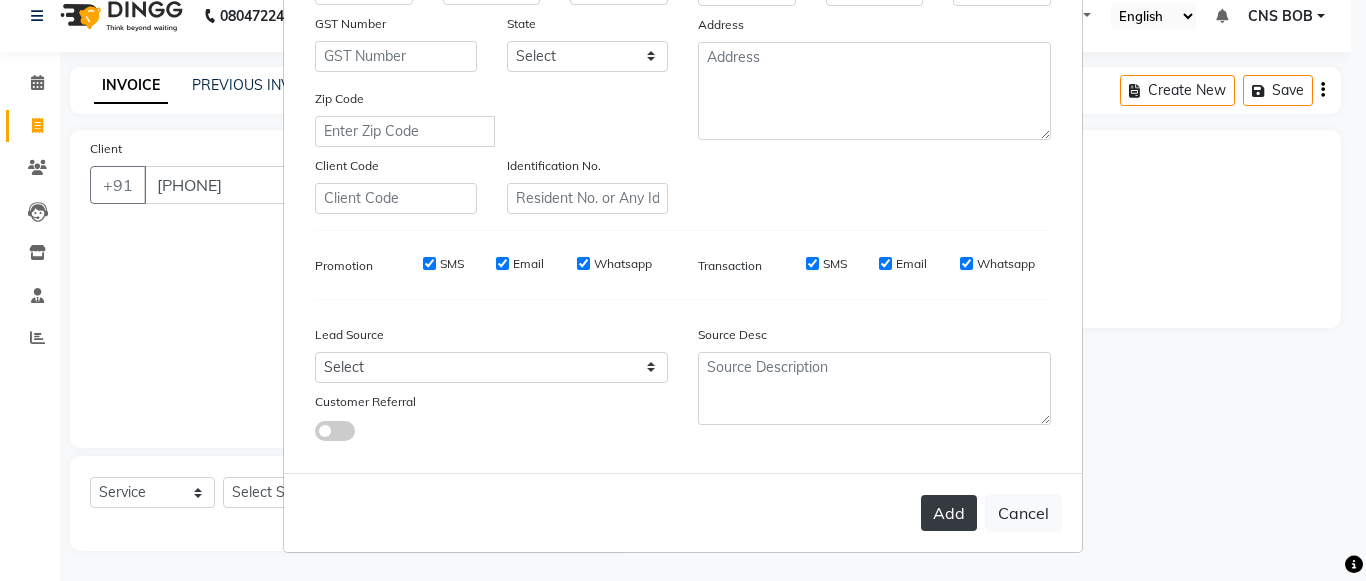 click on "Add" at bounding box center (949, 513) 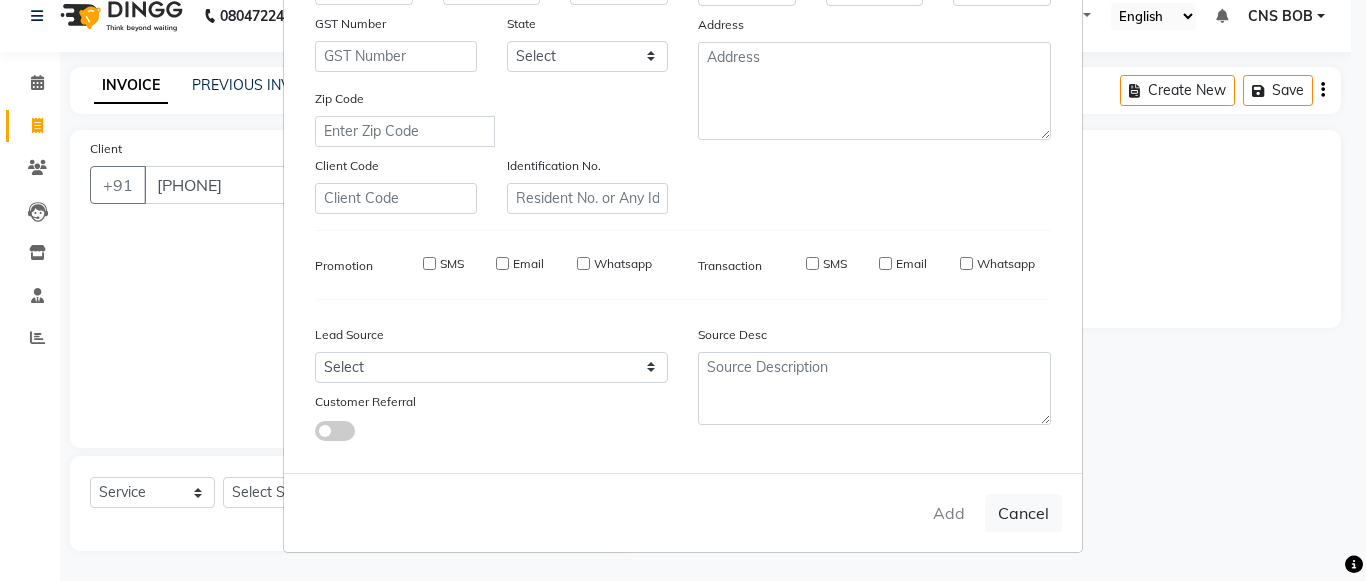 type 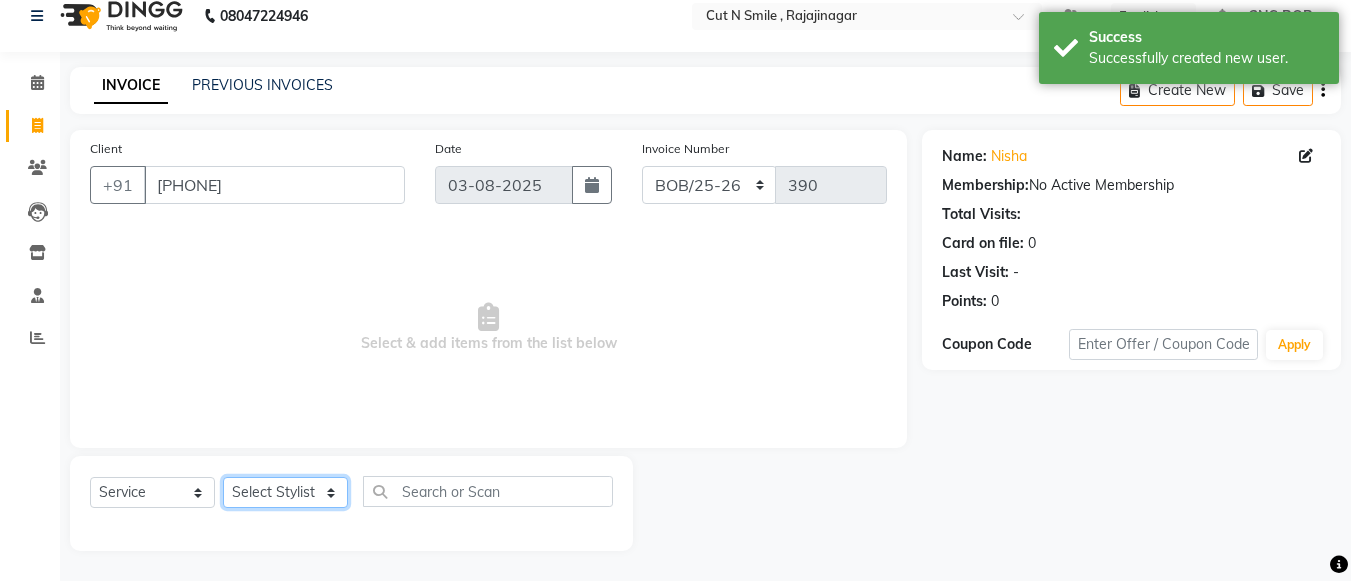click on "Select Stylist Ali ML Ammu 3R Ankith VN Ash Mohammed 3R Atheek 3R Binitha 3R Bipana 4R CNS BOB  Cut N Smile 17M  Cut N Smile 3R Cut n Smile 4R Cut N Smile 9M Cut N Smile ML Cut N Smile V Fazil Ali 4R Govind VN Hema 4R Jayashree VN Karan VN Love 4R Mani Singh 3R Manu 4R  Muskaan VN Nadeem 4R N D M 4R NDM Alam 4R Noushad VN Pavan 4R Priya BOB Priyanka 3R Rahul 3R Ravi 3R Riya BOB Rohith 4R Roobina 3R Roopa 4R Rubina BOB Sahil Ahmed 3R Sahil Bhatti 4R Sameer 3R Sanajana BOB  Sanjana BOB Sarita VN Shaan 4R Shahid 4R Shakir VN Shanavaaz BOB Shiney 3R Shivu Raj 4R Srijana BOB Sunil Laddi 4R Sunny VN Supriya BOB Sushmitha 4R Vakeel 3R Varas 4R Varas BOB Vishwa VN" 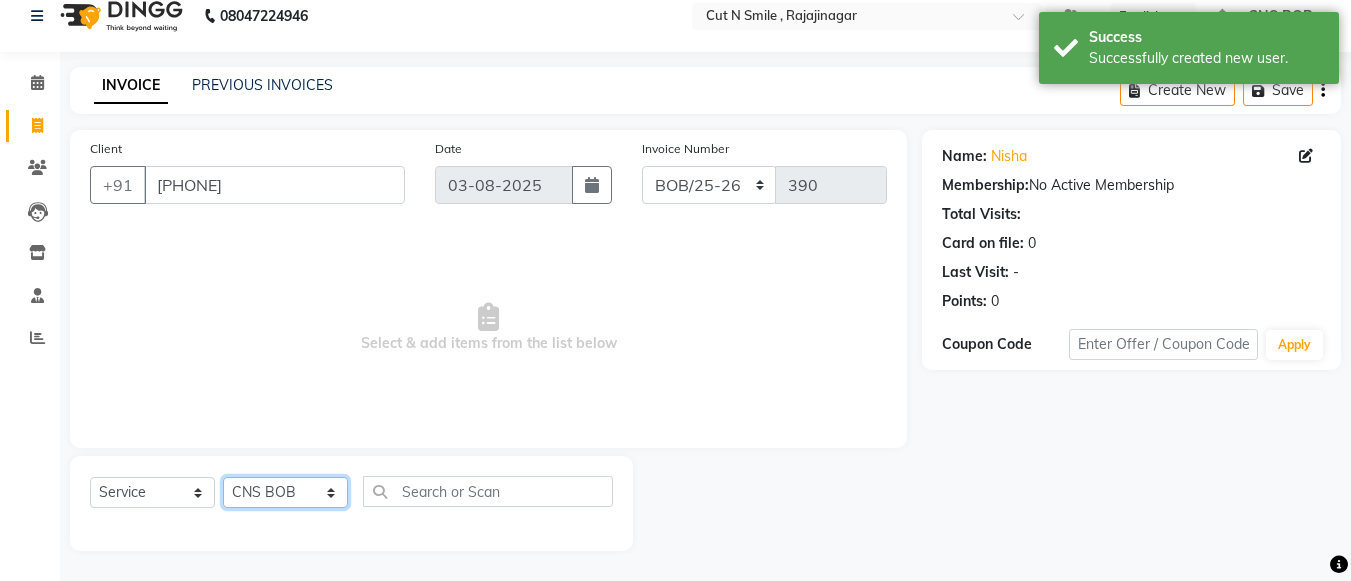 click on "Select Stylist Ali ML Ammu 3R Ankith VN Ash Mohammed 3R Atheek 3R Binitha 3R Bipana 4R CNS BOB  Cut N Smile 17M  Cut N Smile 3R Cut n Smile 4R Cut N Smile 9M Cut N Smile ML Cut N Smile V Fazil Ali 4R Govind VN Hema 4R Jayashree VN Karan VN Love 4R Mani Singh 3R Manu 4R  Muskaan VN Nadeem 4R N D M 4R NDM Alam 4R Noushad VN Pavan 4R Priya BOB Priyanka 3R Rahul 3R Ravi 3R Riya BOB Rohith 4R Roobina 3R Roopa 4R Rubina BOB Sahil Ahmed 3R Sahil Bhatti 4R Sameer 3R Sanajana BOB  Sanjana BOB Sarita VN Shaan 4R Shahid 4R Shakir VN Shanavaaz BOB Shiney 3R Shivu Raj 4R Srijana BOB Sunil Laddi 4R Sunny VN Supriya BOB Sushmitha 4R Vakeel 3R Varas 4R Varas BOB Vishwa VN" 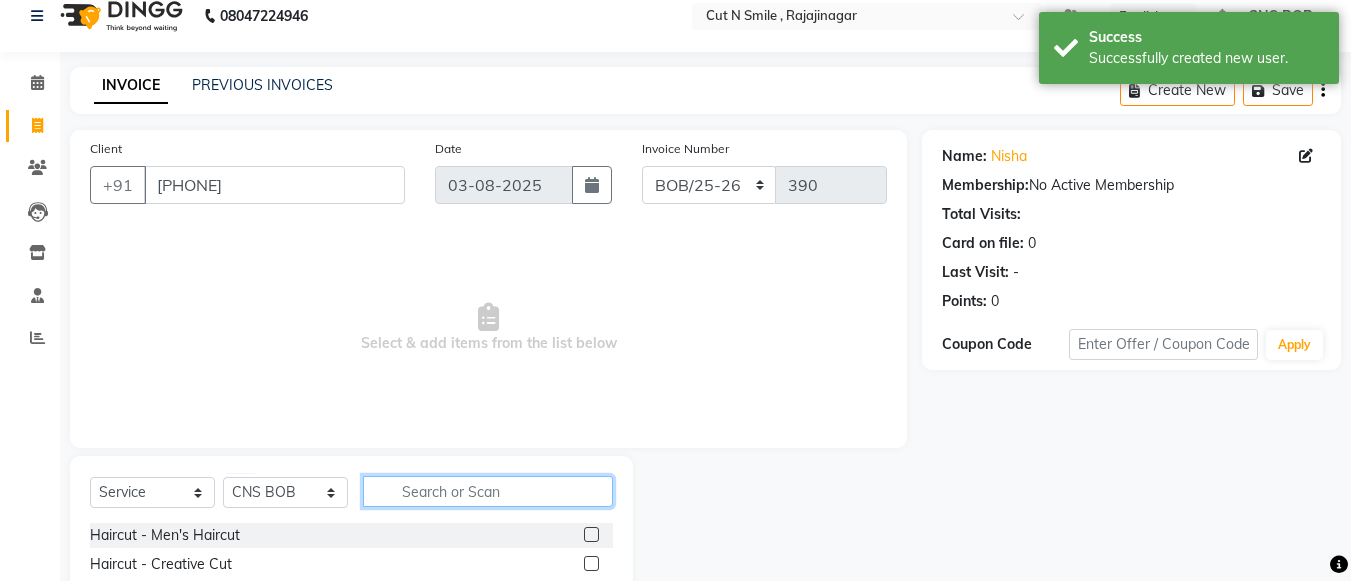 click 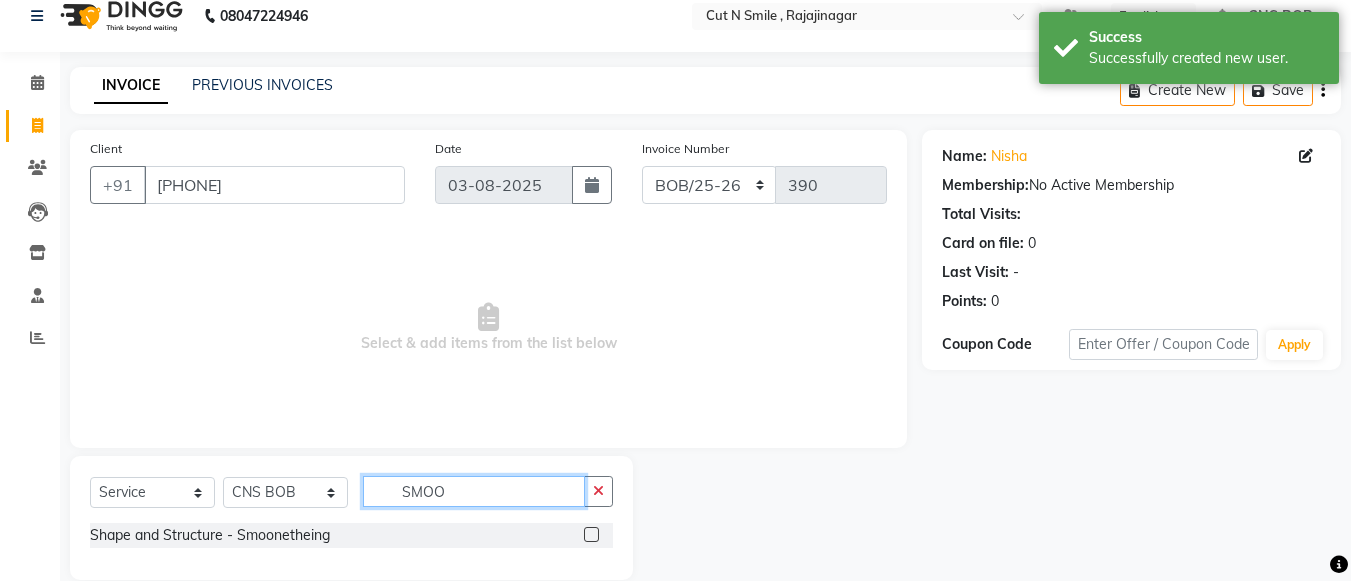 type on "SMOO" 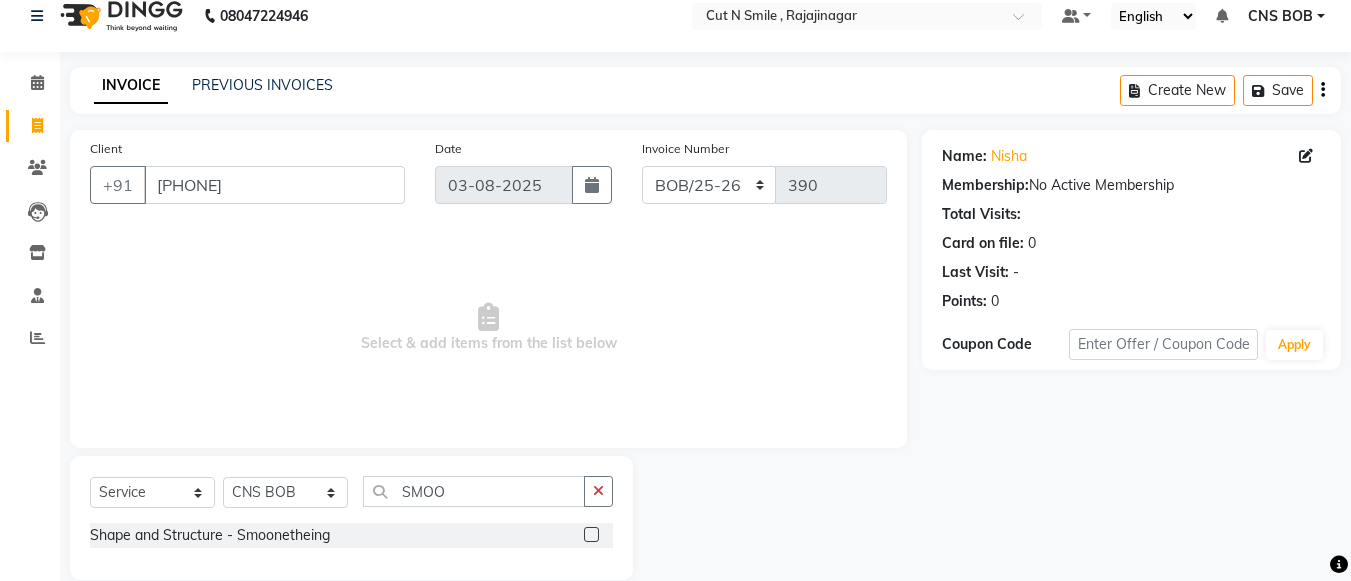 click 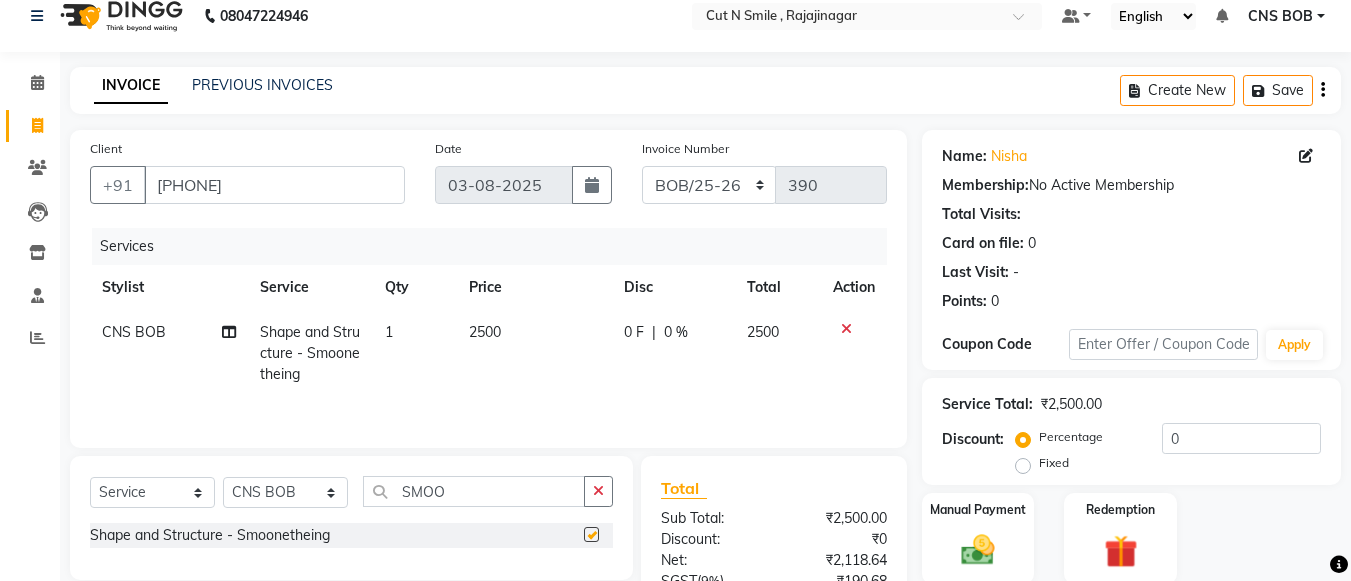 checkbox on "false" 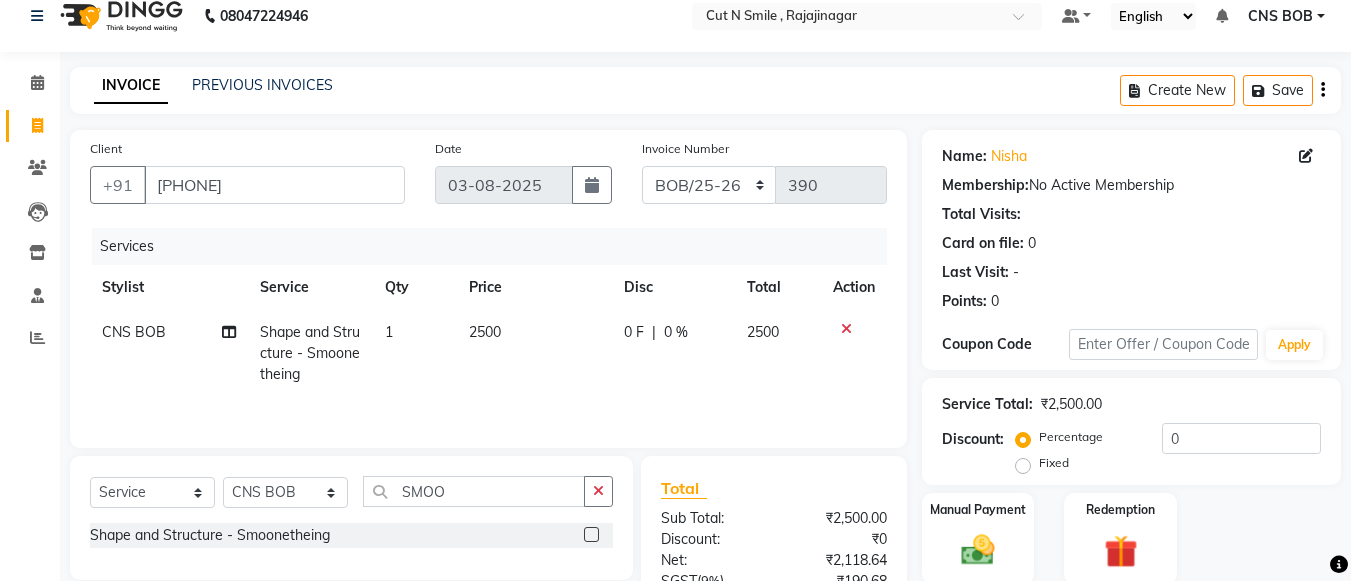 click on "2500" 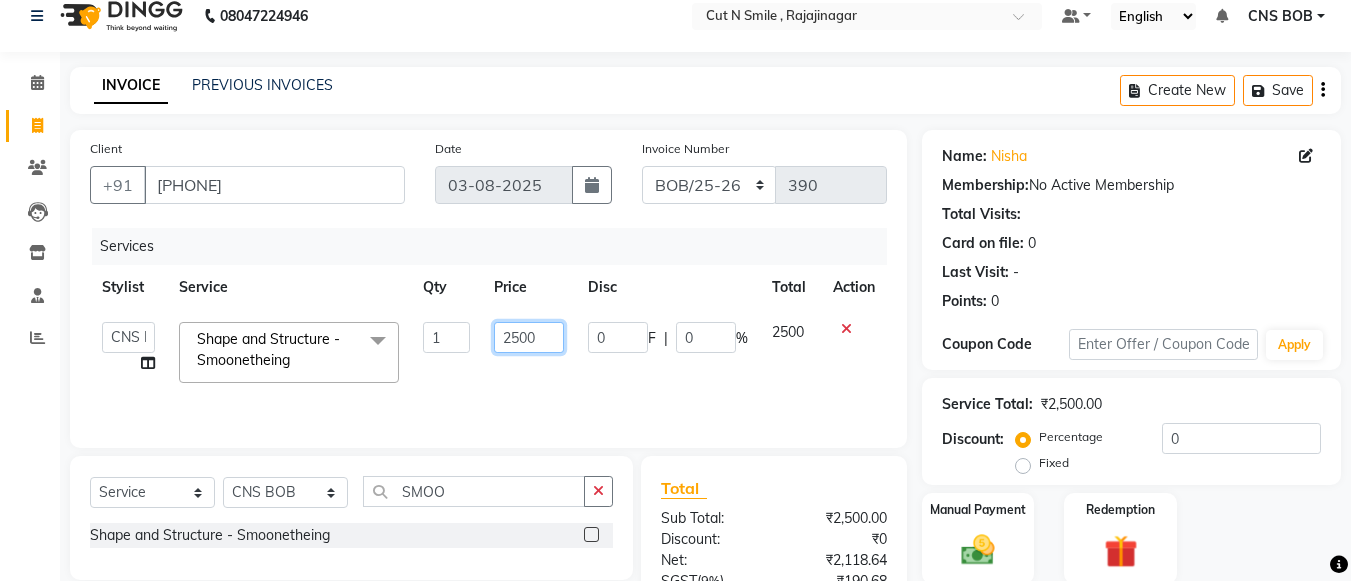 click on "2500" 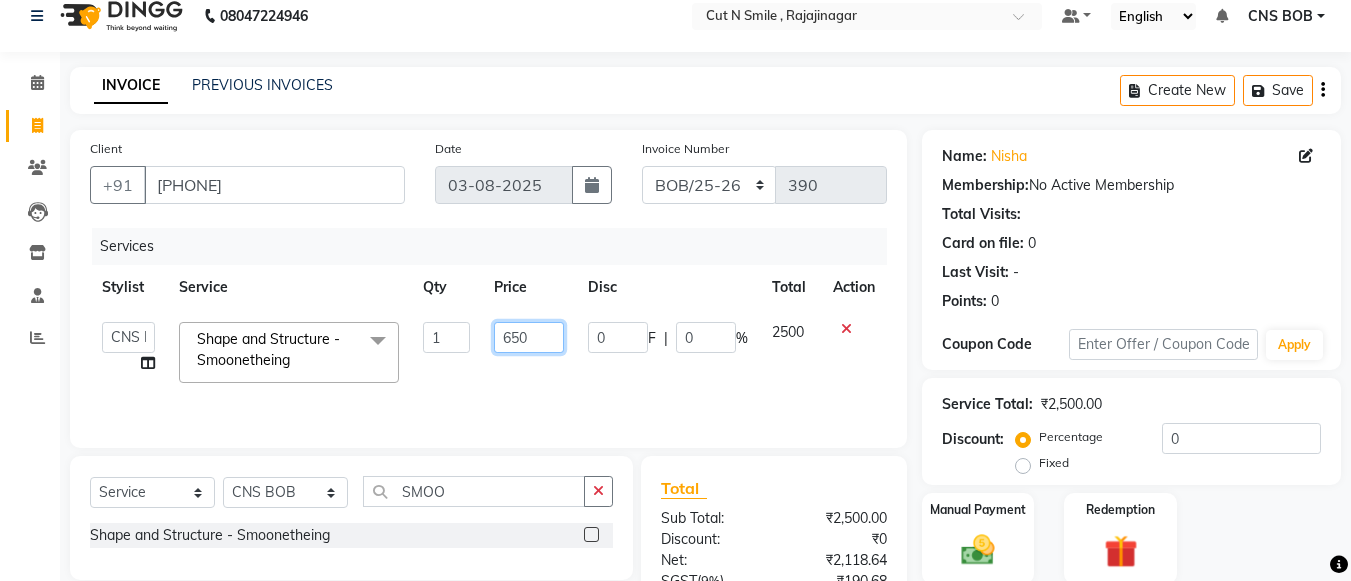 type on "6500" 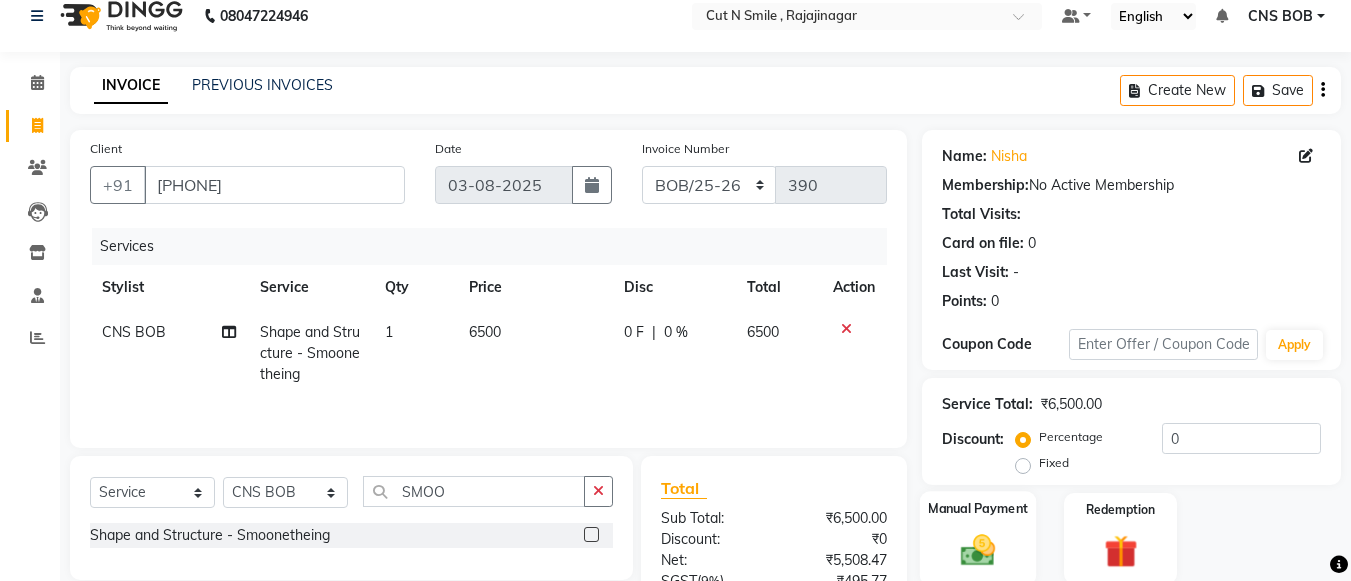 click on "Manual Payment" 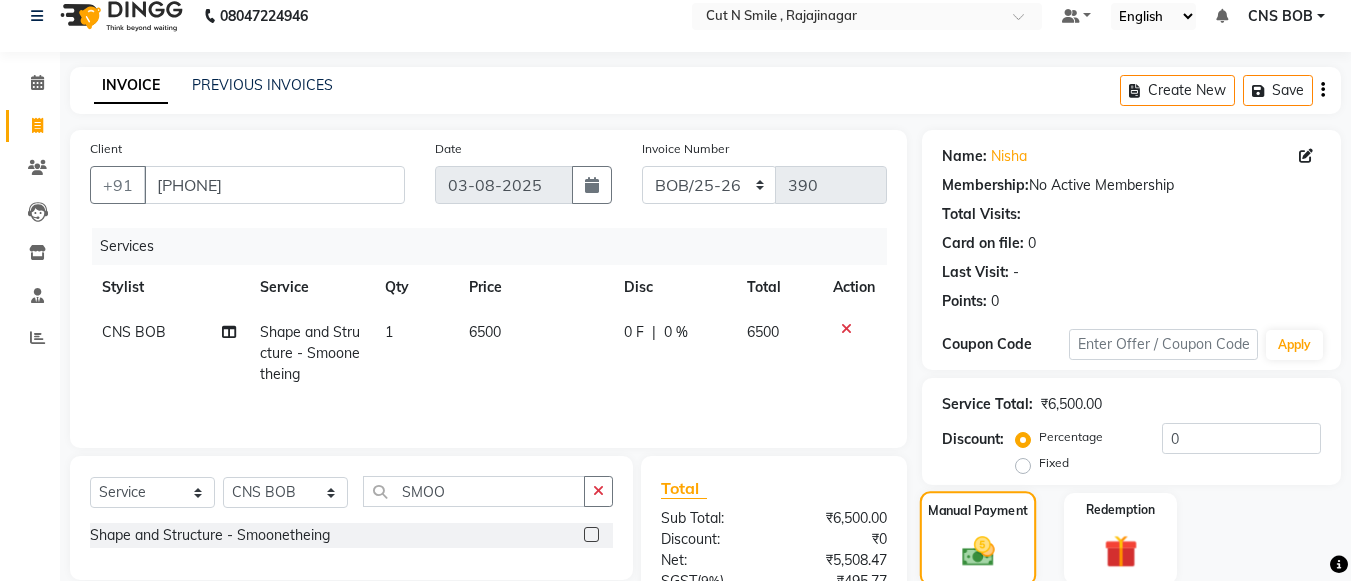scroll, scrollTop: 307, scrollLeft: 0, axis: vertical 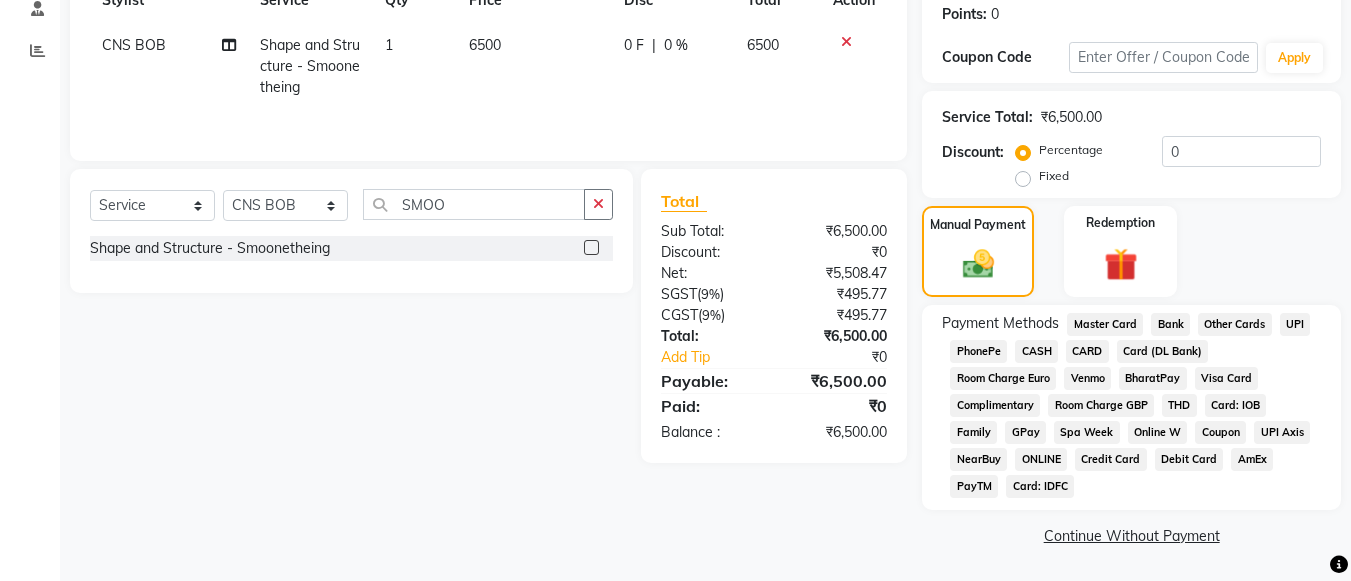 click on "UPI" 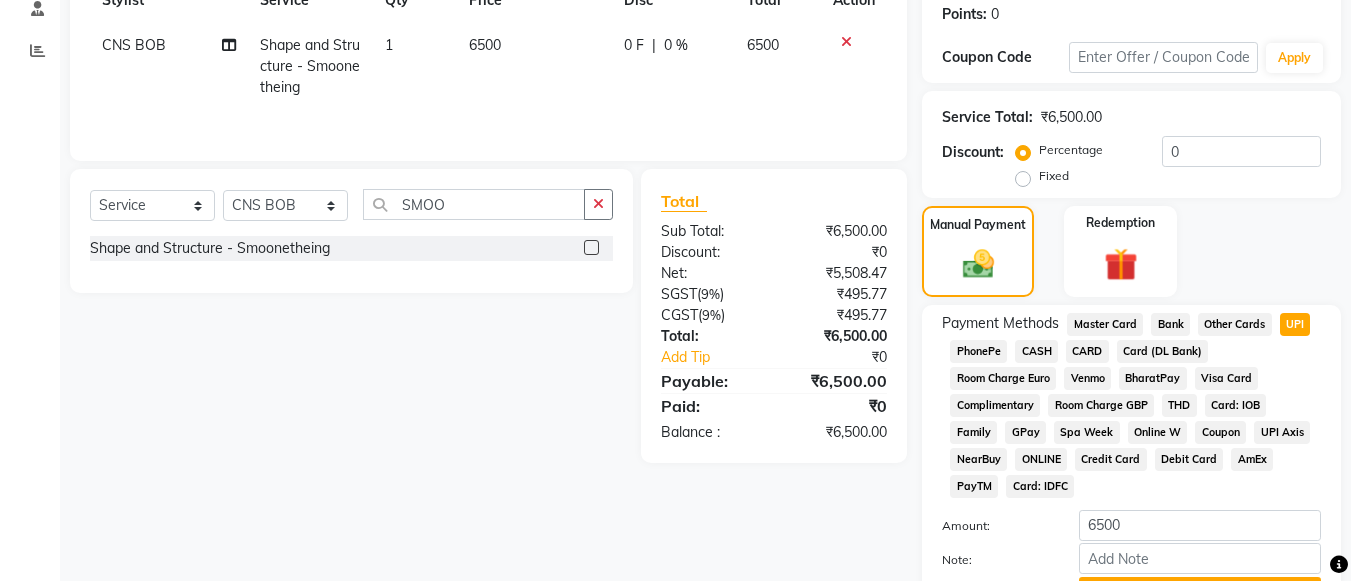 scroll, scrollTop: 413, scrollLeft: 0, axis: vertical 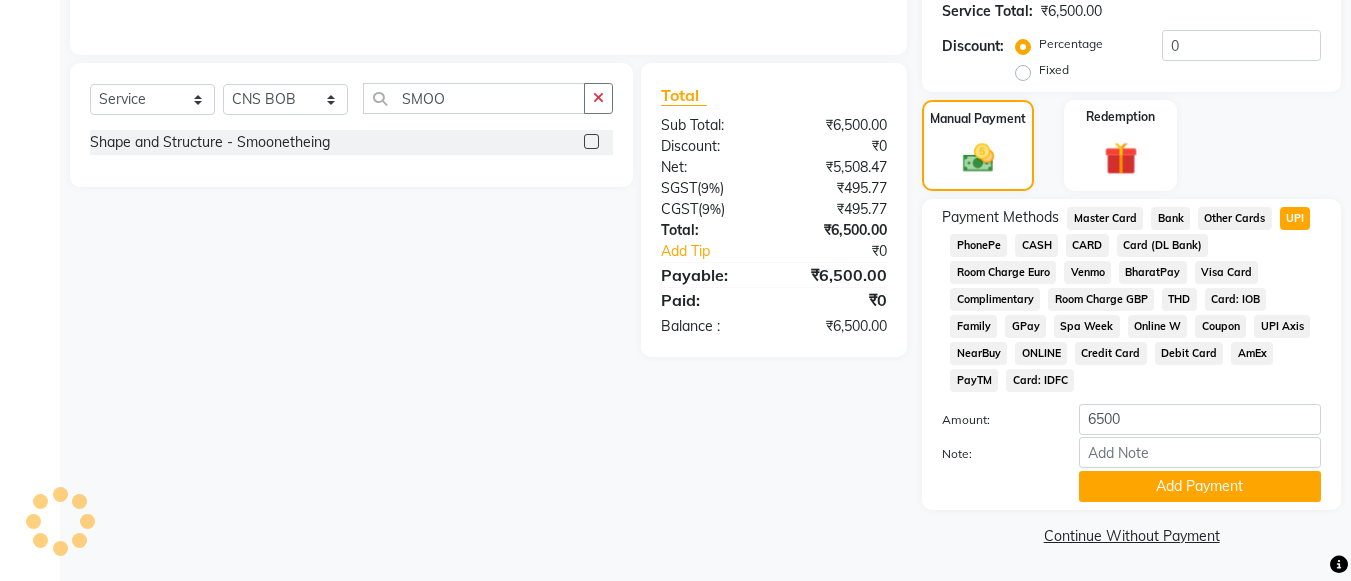 click on "Payment Methods Master Card Bank Other Cards UPI PhonePe CASH CARD Card (DL Bank) Room Charge Euro Venmo BharatPay Visa Card Complimentary Room Charge GBP THD Card: IOB Family GPay Spa Week Online W Coupon UPI Axis NearBuy ONLINE Credit Card Debit Card AmEx PayTM Card: IDFC Amount: 6500 Note: Add Payment" 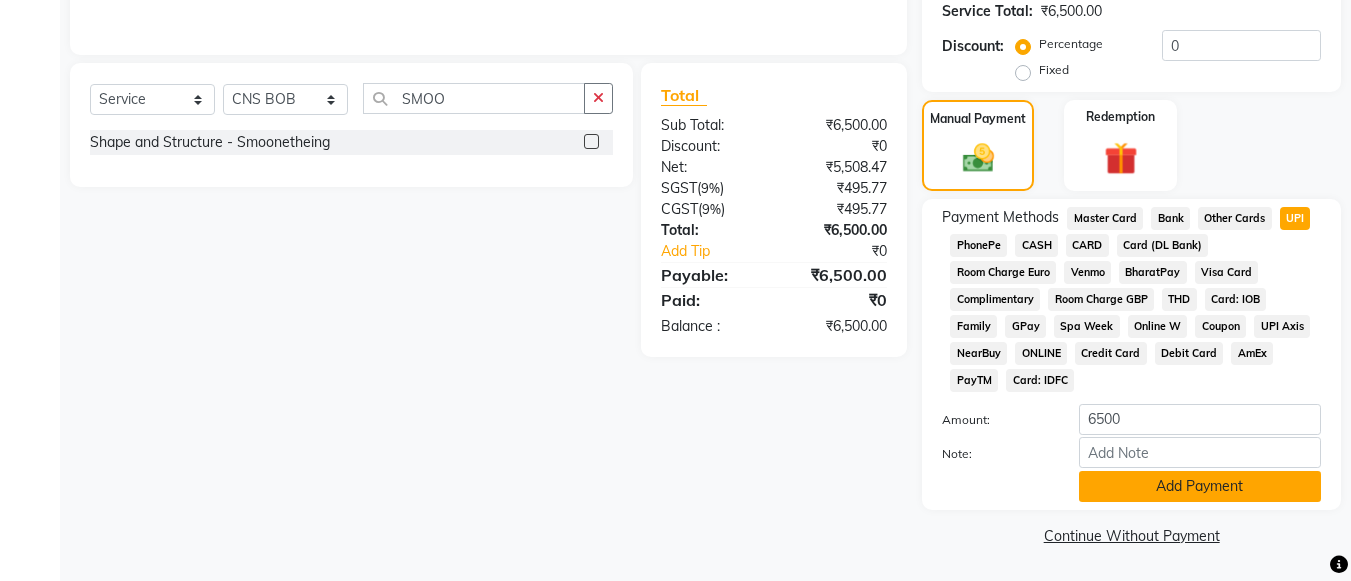 click on "Add Payment" 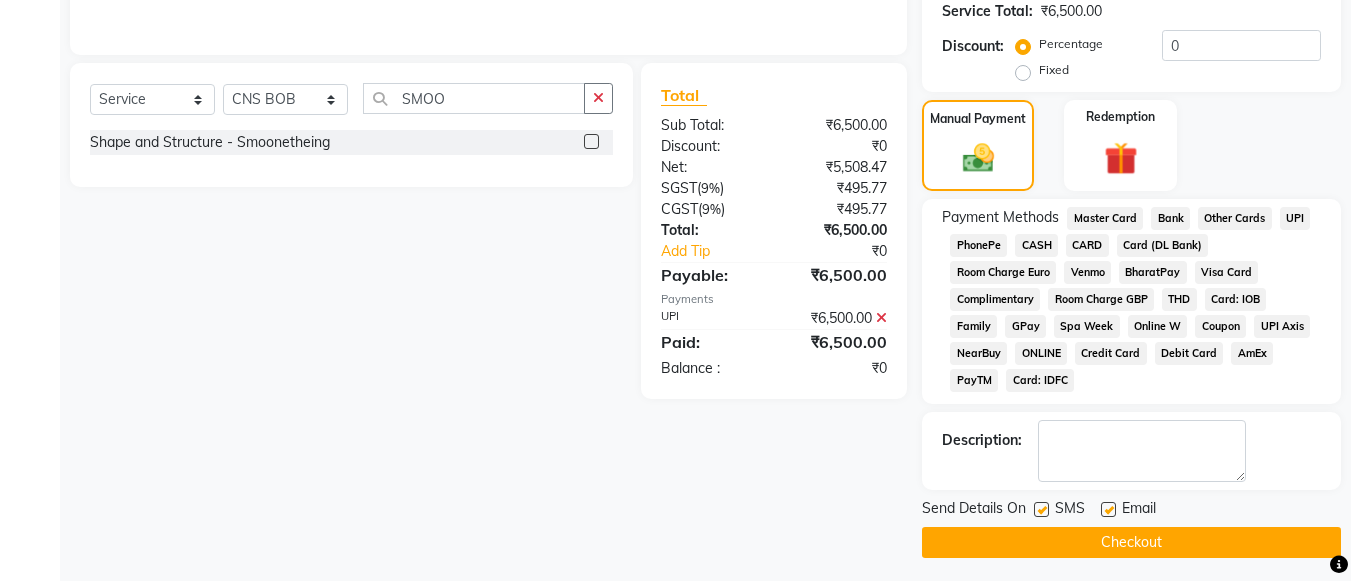 click on "Checkout" 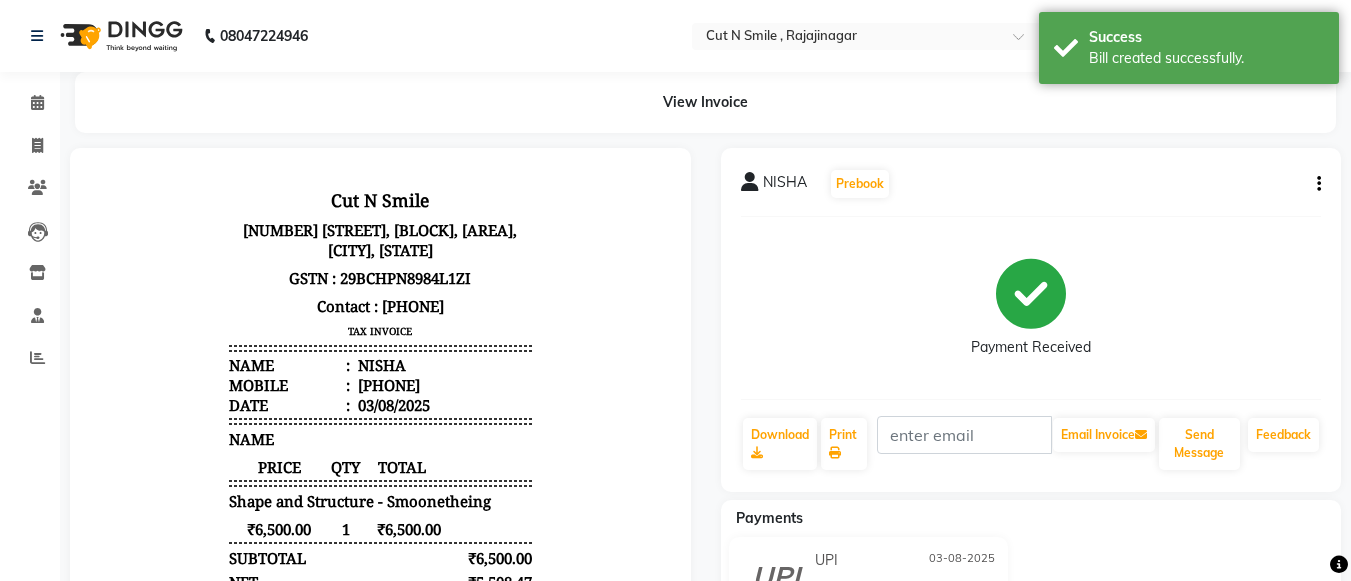 scroll, scrollTop: 167, scrollLeft: 0, axis: vertical 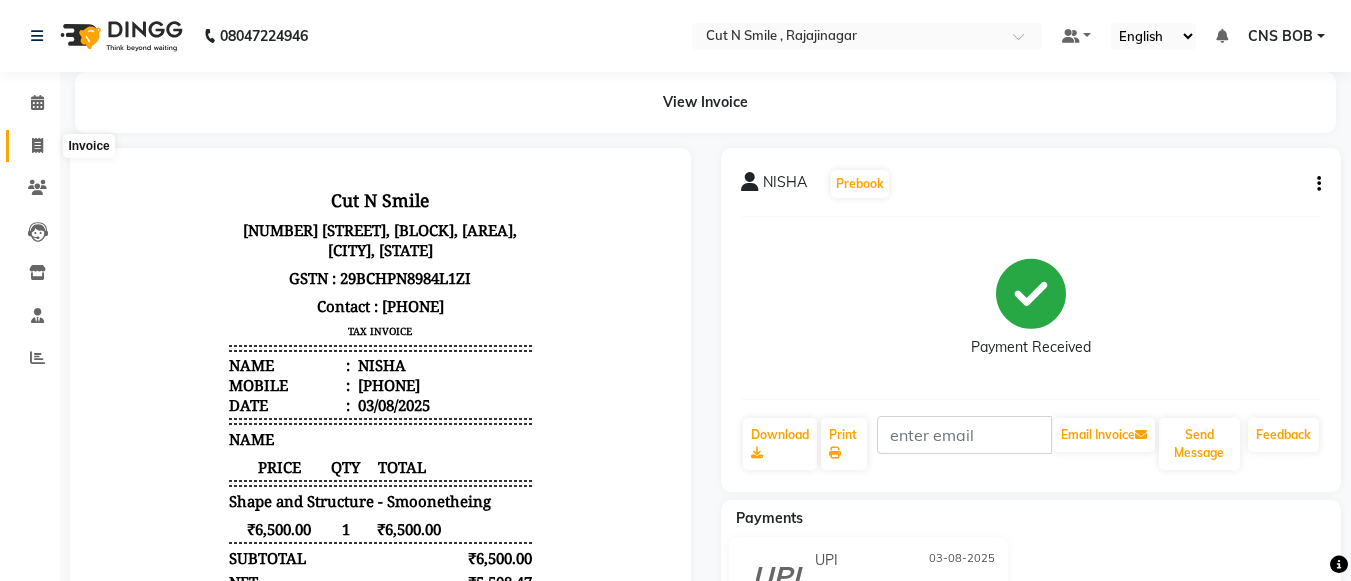 click 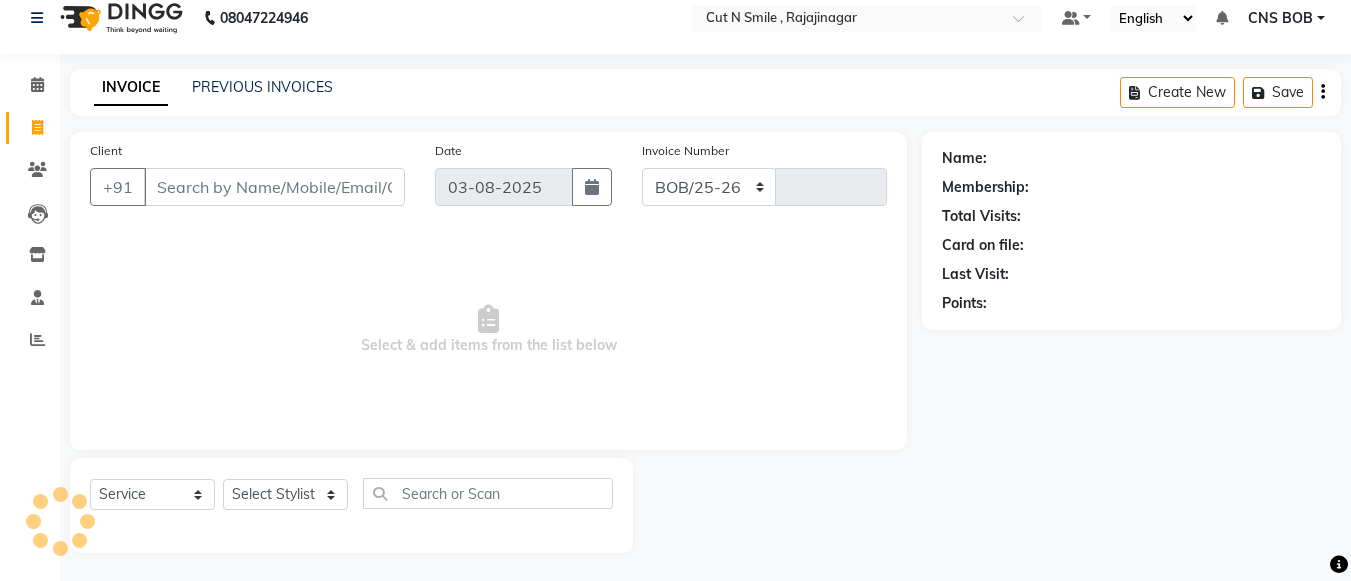 select on "7187" 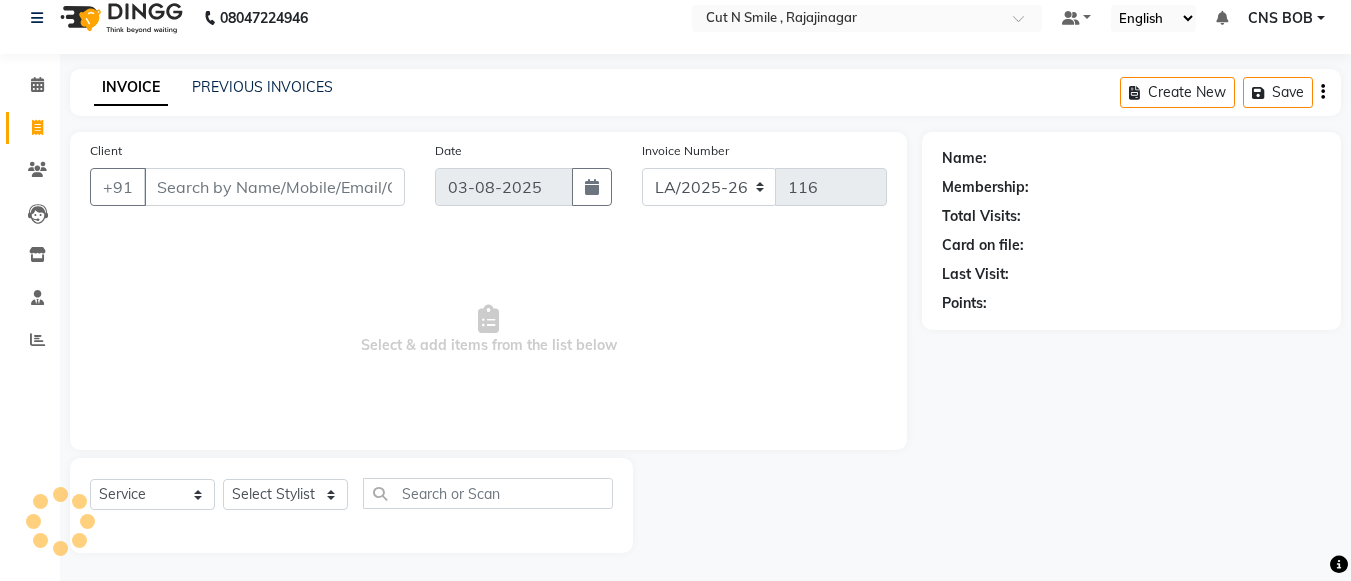 scroll, scrollTop: 20, scrollLeft: 0, axis: vertical 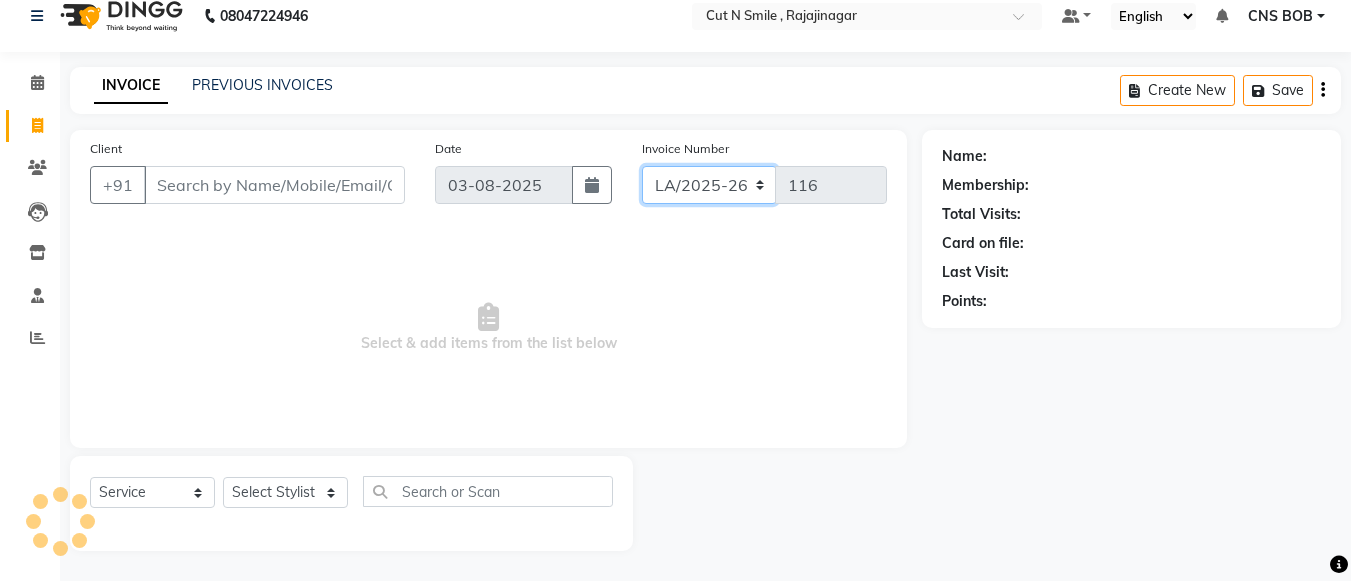 drag, startPoint x: 692, startPoint y: 180, endPoint x: 689, endPoint y: 222, distance: 42.107006 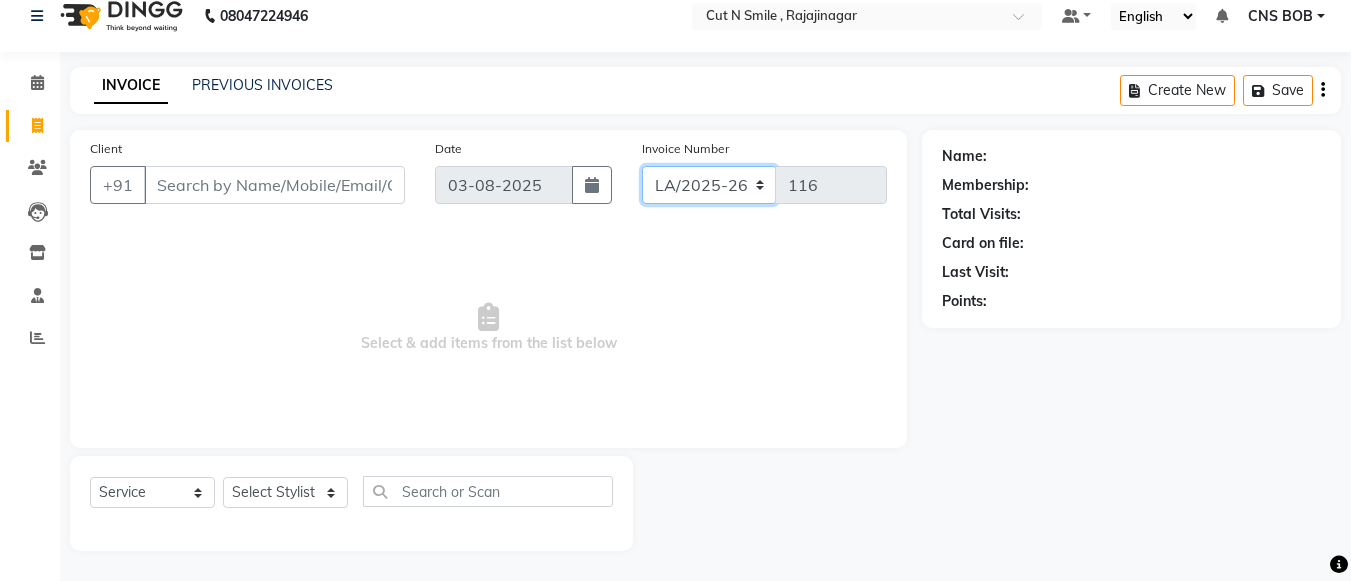 select on "8154" 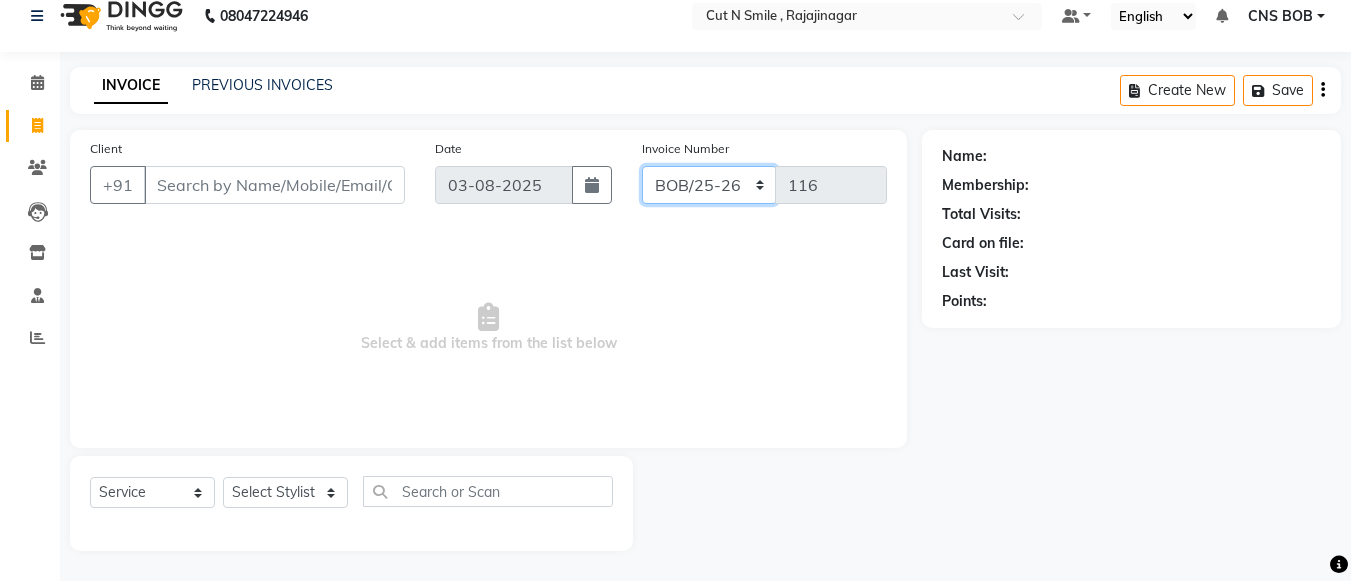click on "BOB/25-26 LA/2025-26 SH/25 CH/25 SA/25" 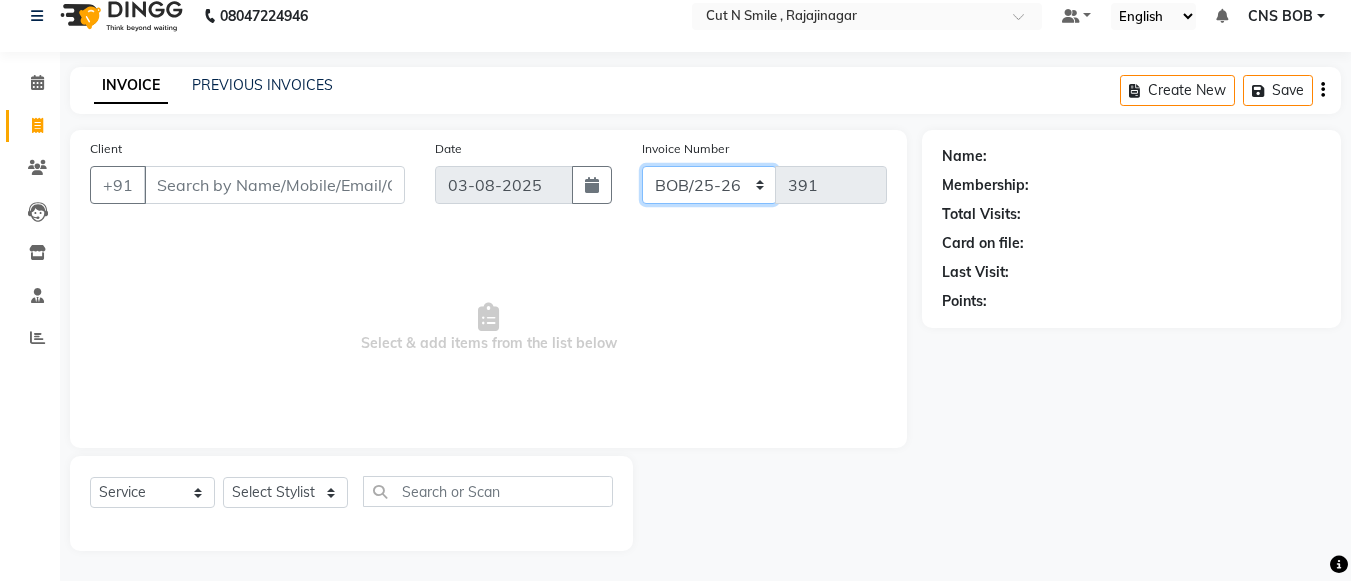 click on "BOB/25-26 LA/2025-26 SH/25 CH/25 SA/25" 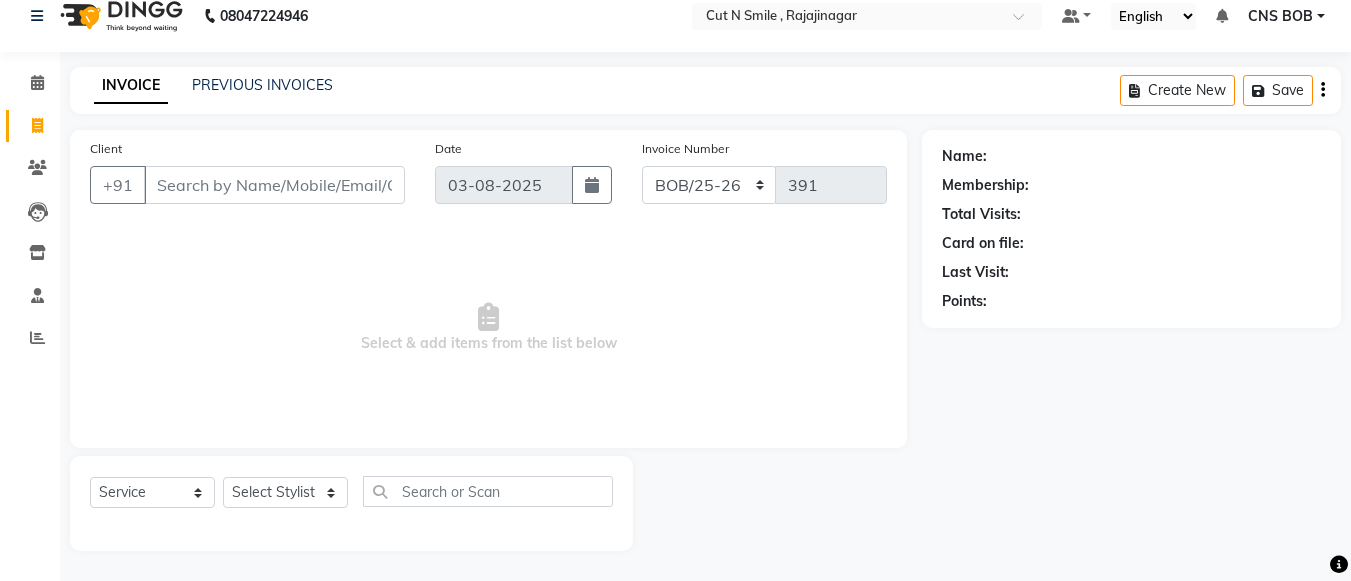 click on "Select & add items from the list below" at bounding box center (488, 328) 